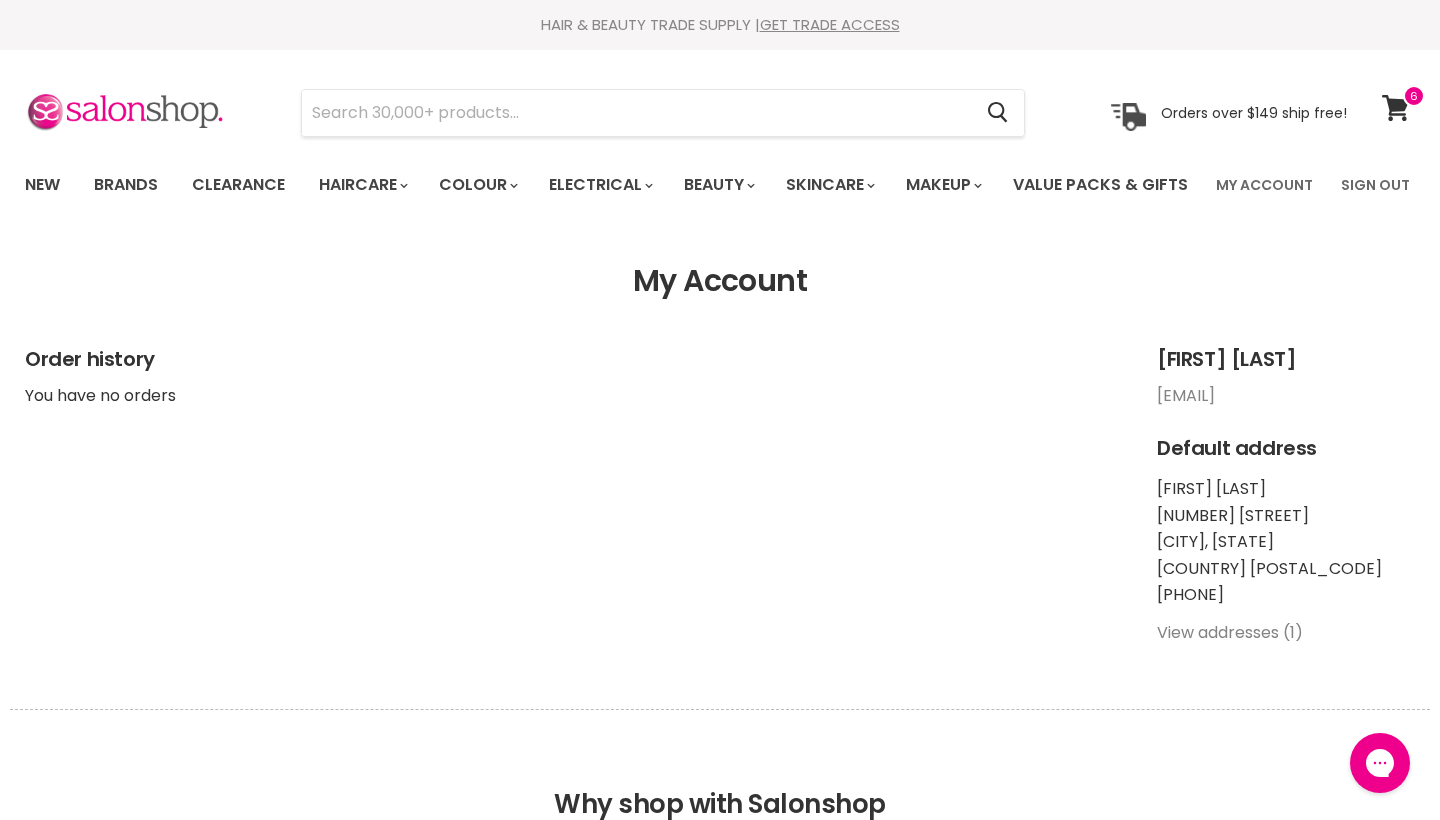 scroll, scrollTop: 0, scrollLeft: 0, axis: both 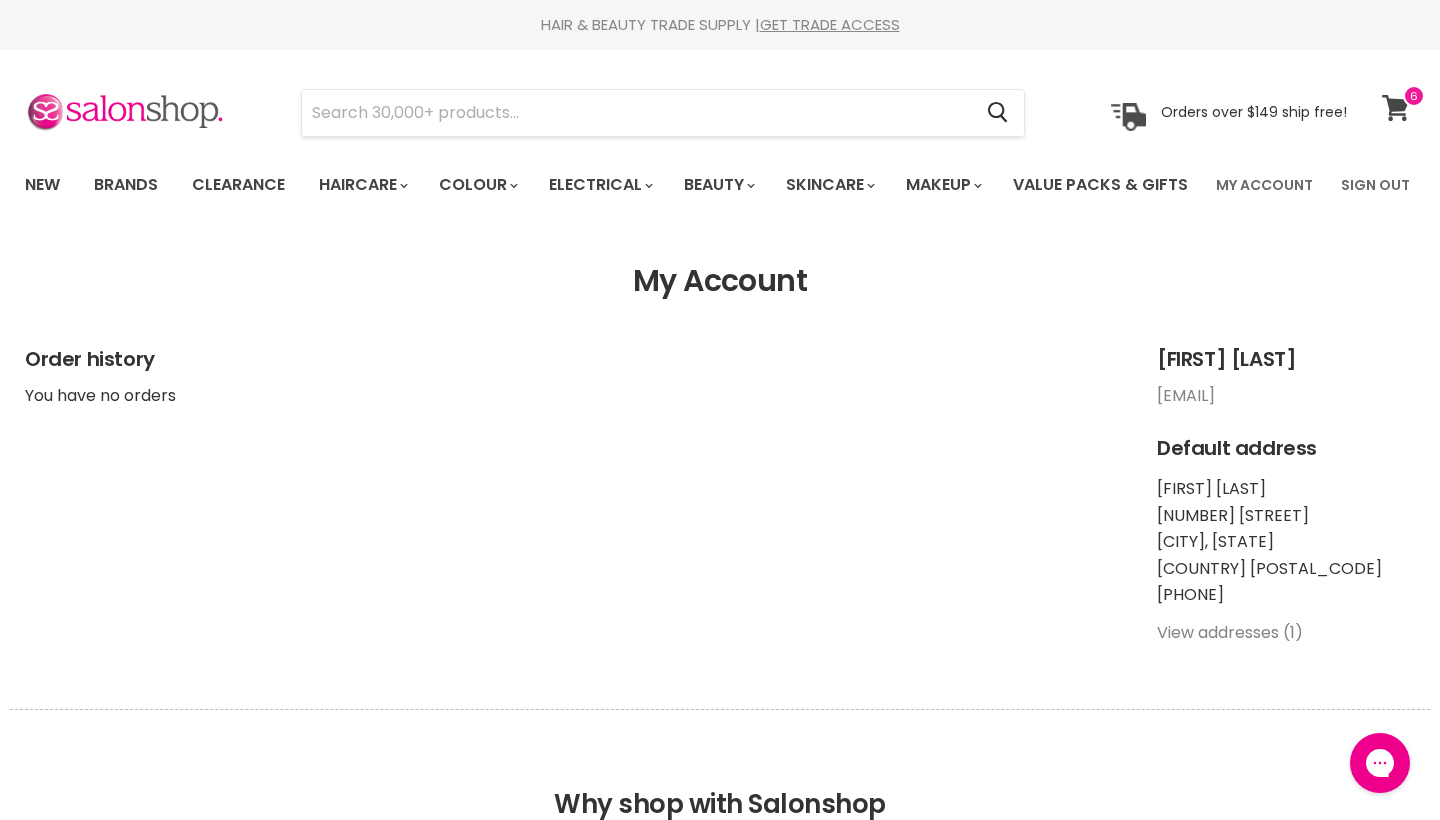 click 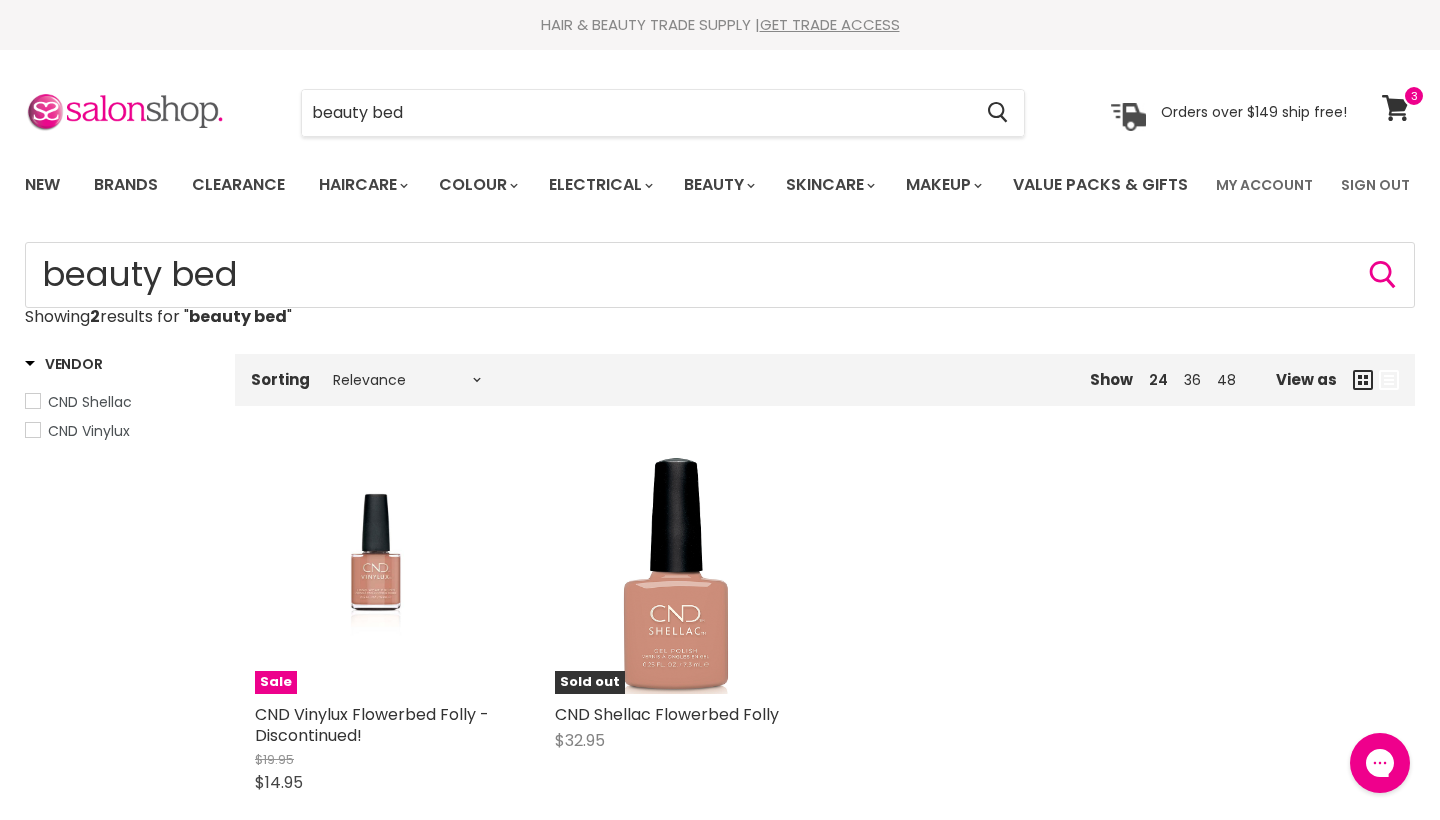 scroll, scrollTop: 0, scrollLeft: 0, axis: both 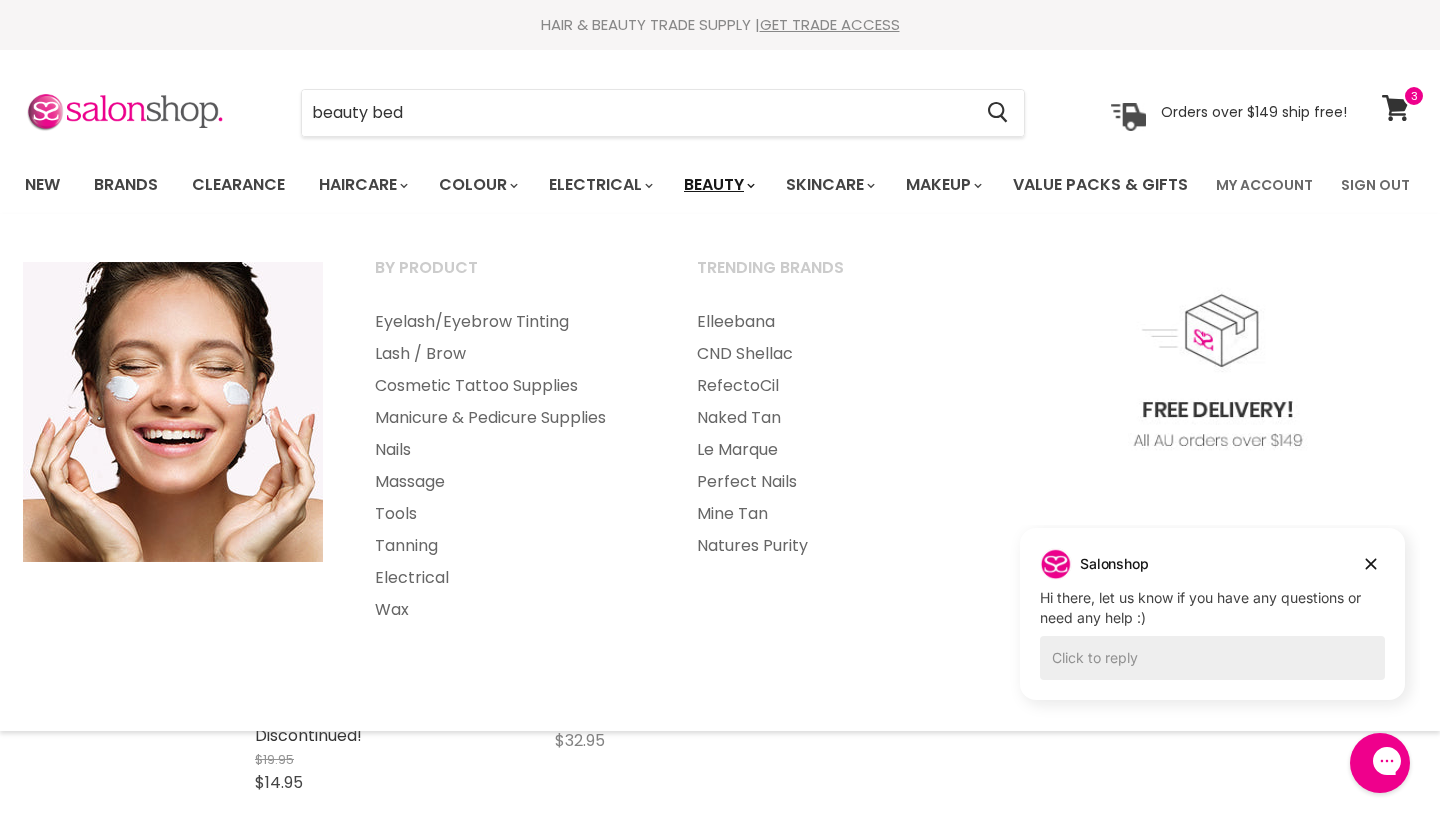 click on "Beauty" at bounding box center [718, 185] 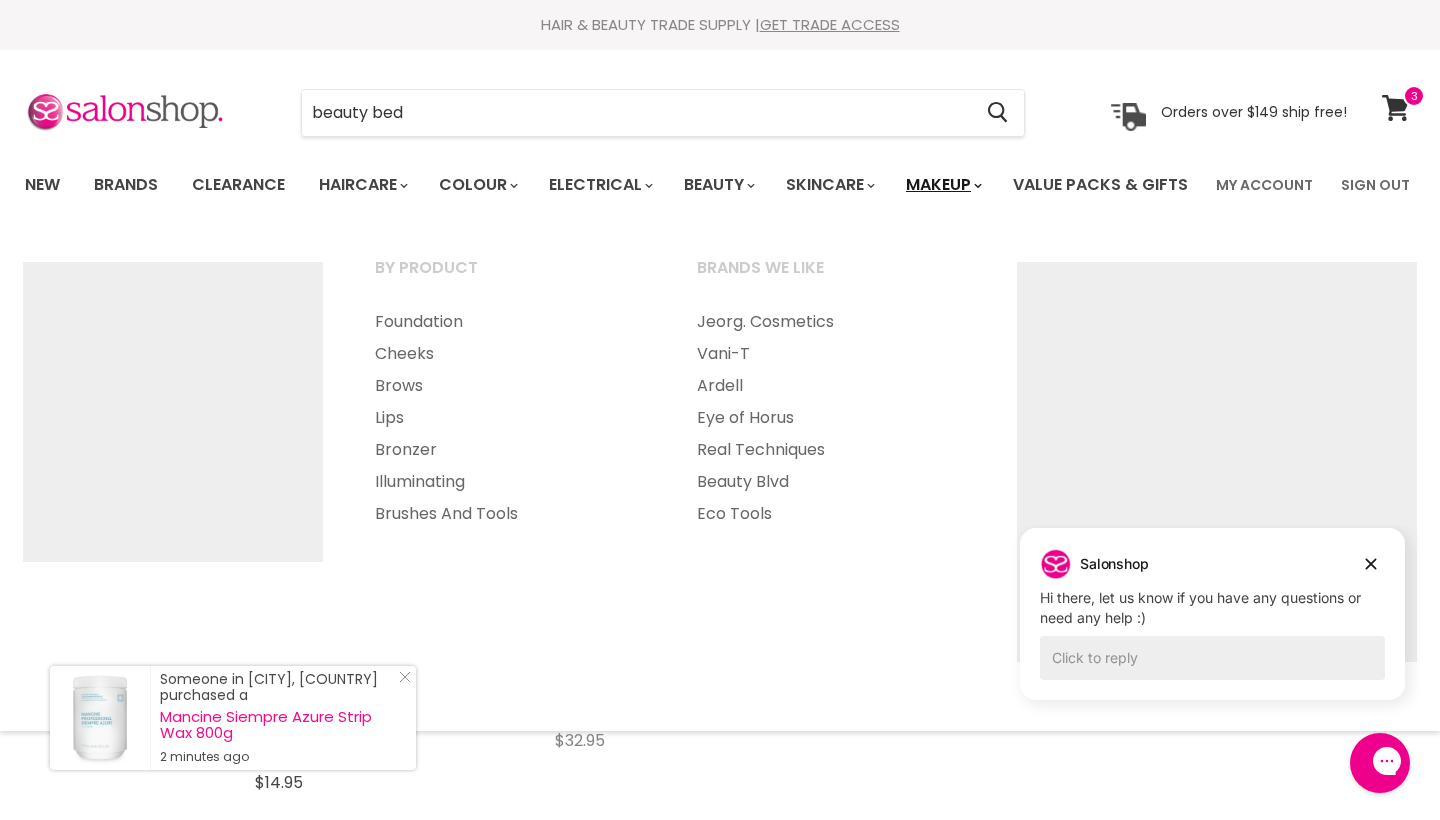 click on "Makeup" at bounding box center [942, 185] 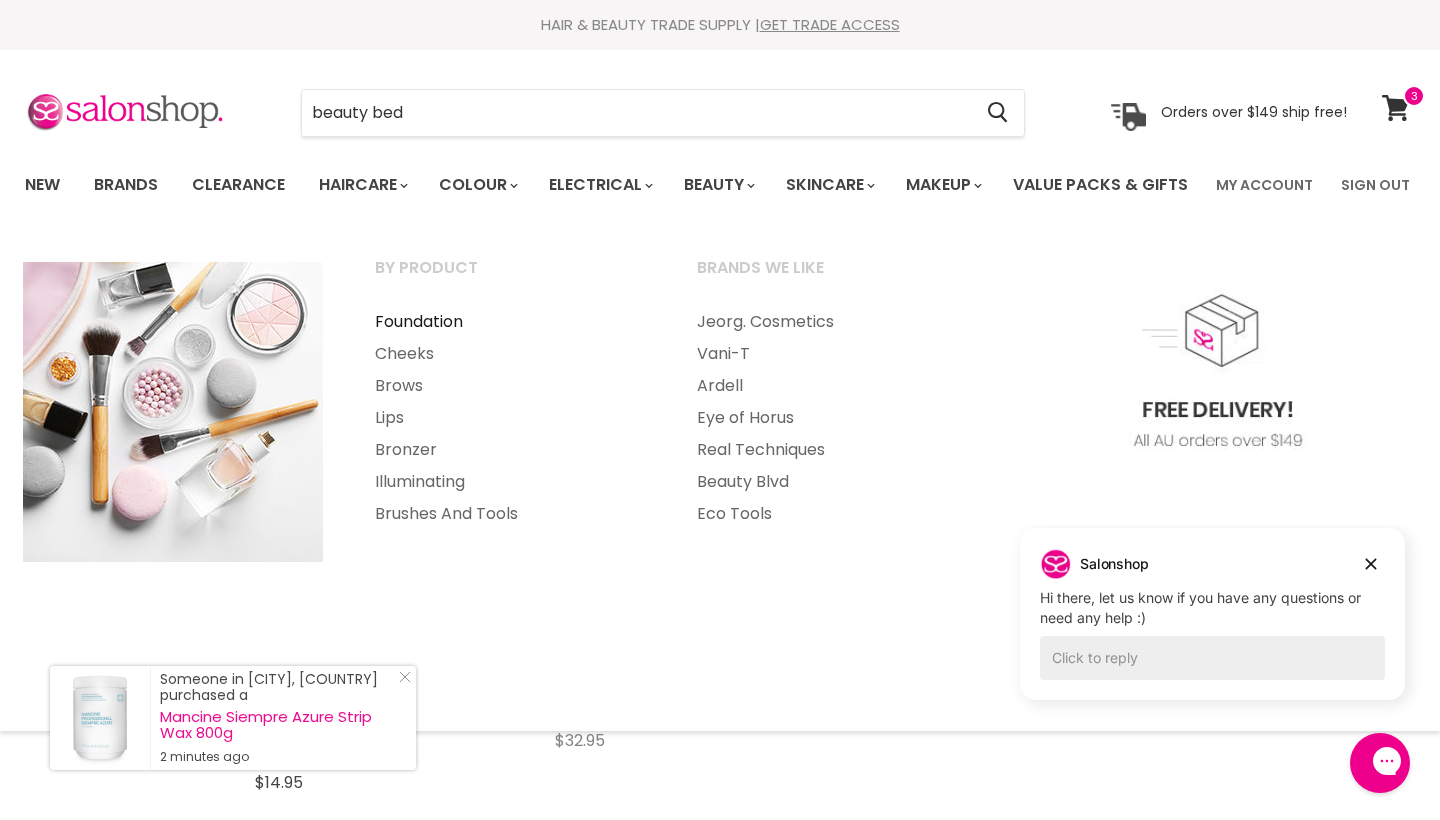 click on "Foundation" at bounding box center [509, 322] 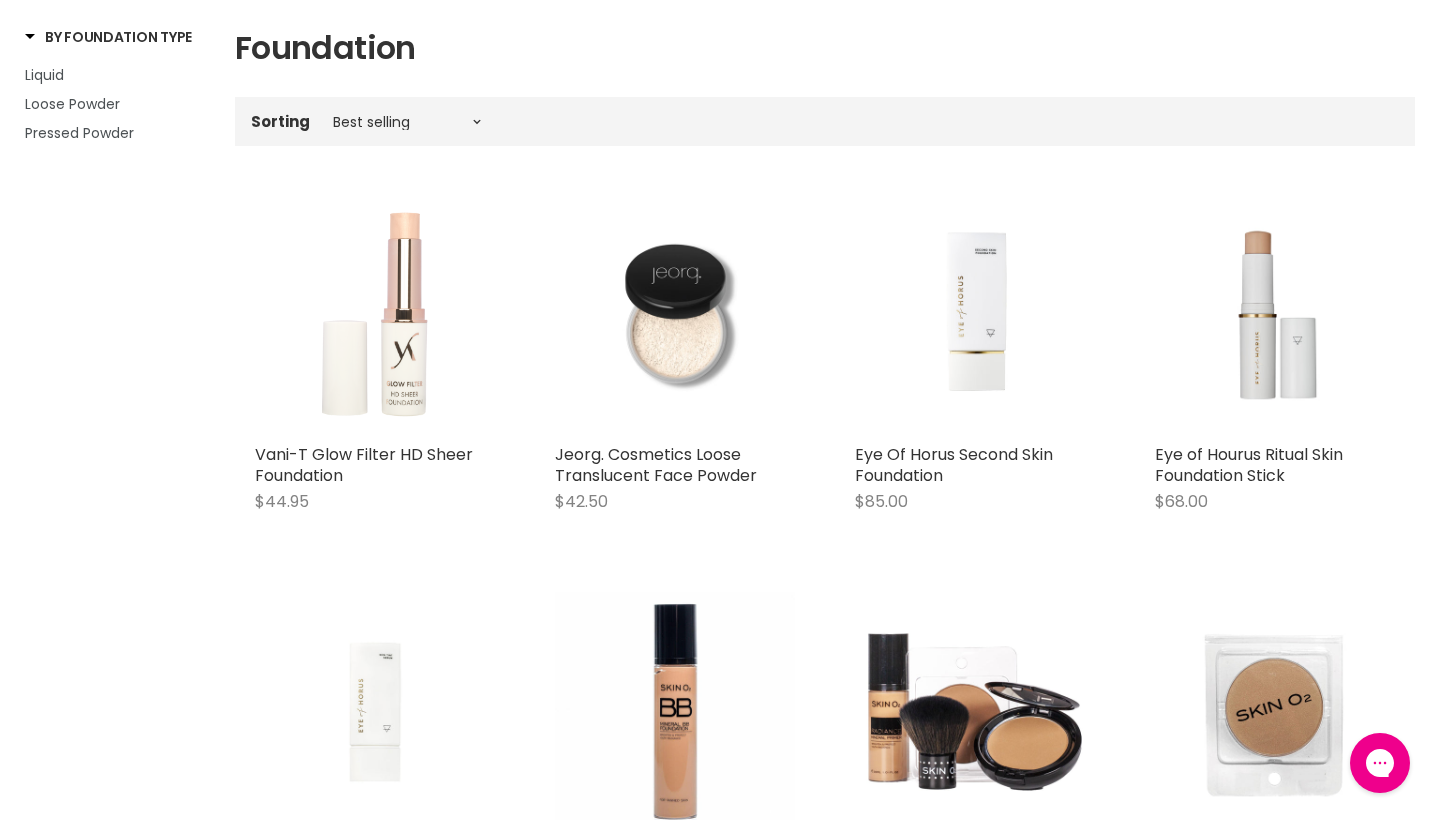 scroll, scrollTop: 0, scrollLeft: 0, axis: both 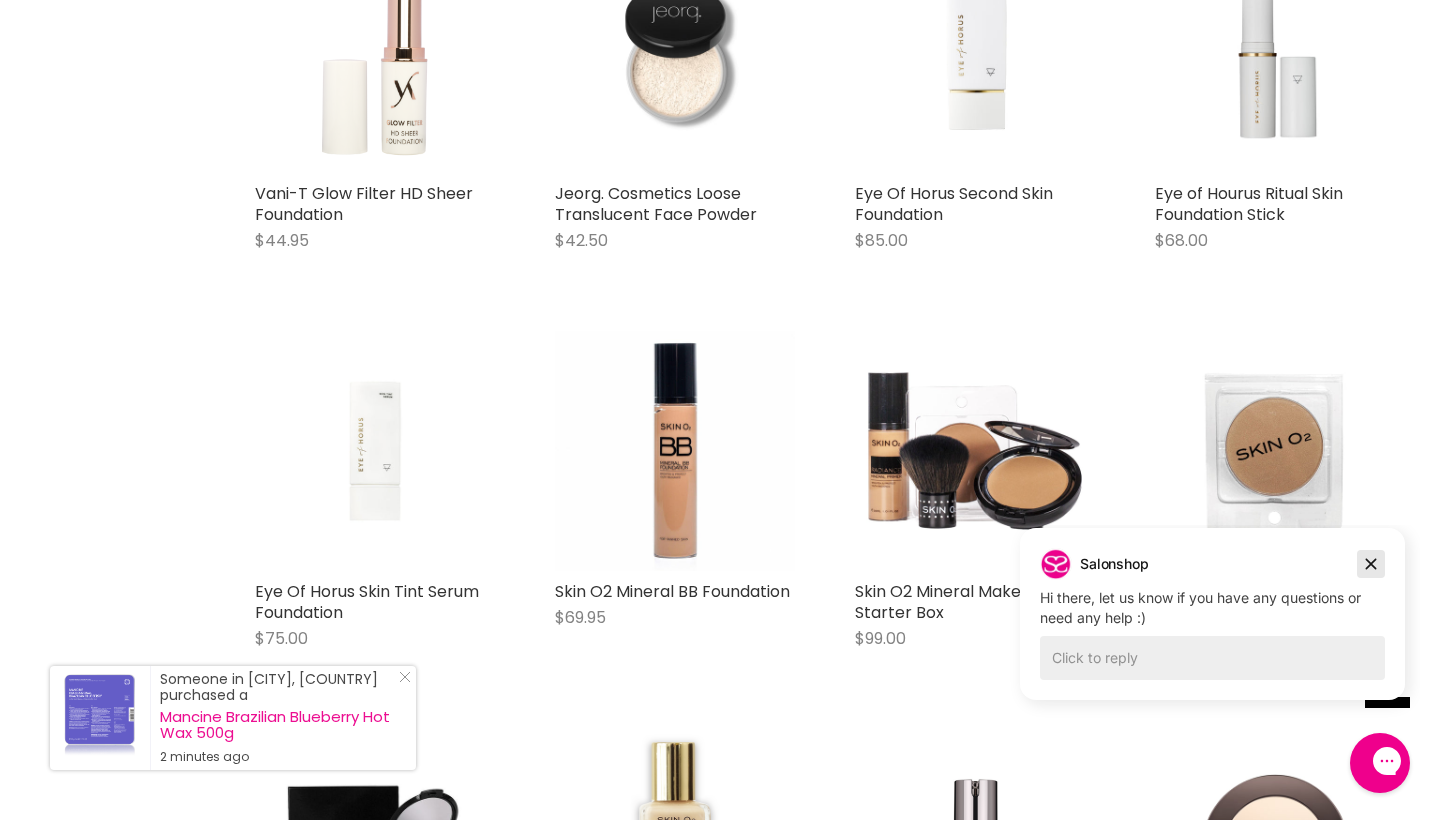 click 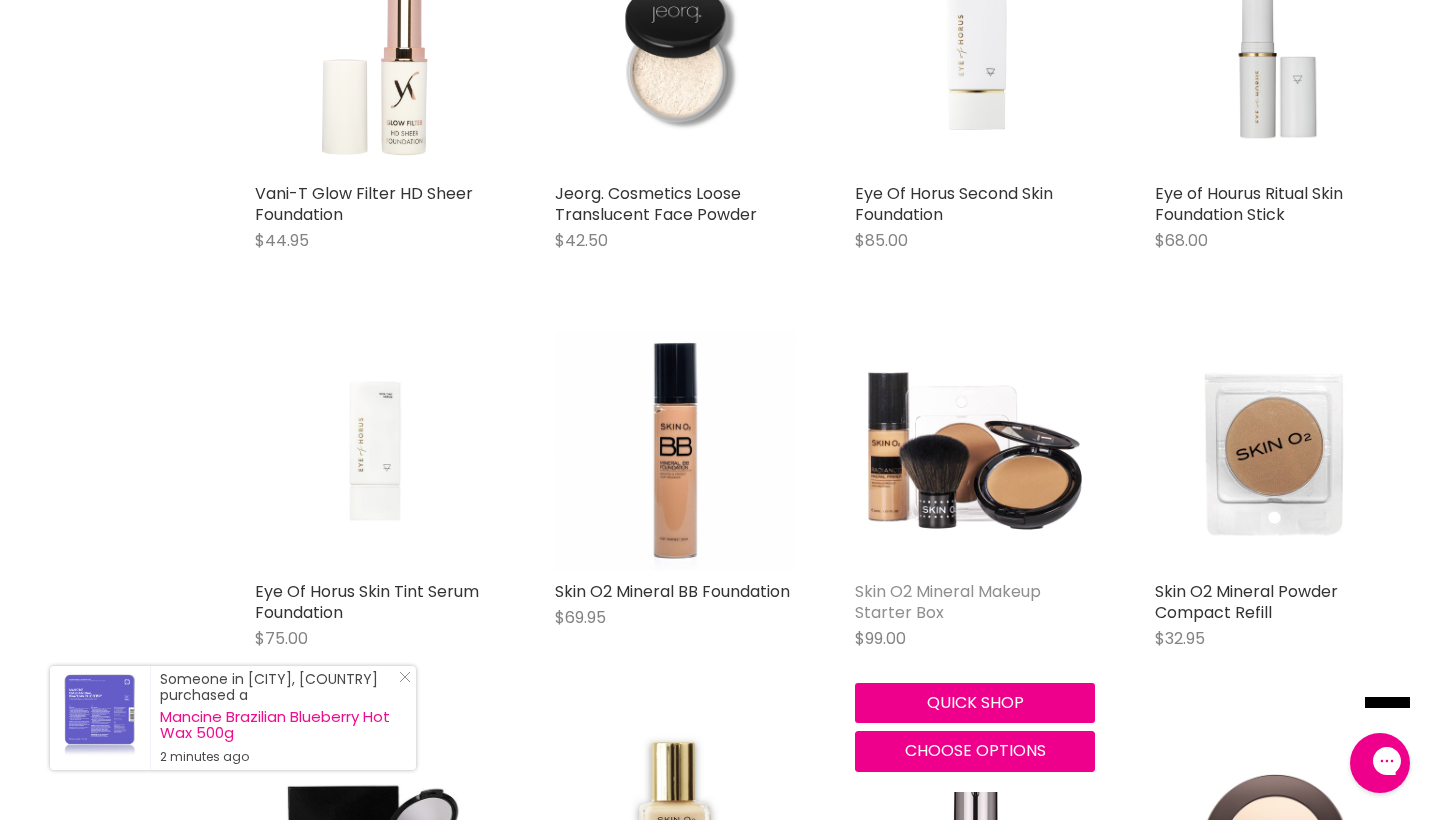 click on "Skin O2 Mineral Makeup Starter Box" at bounding box center (948, 602) 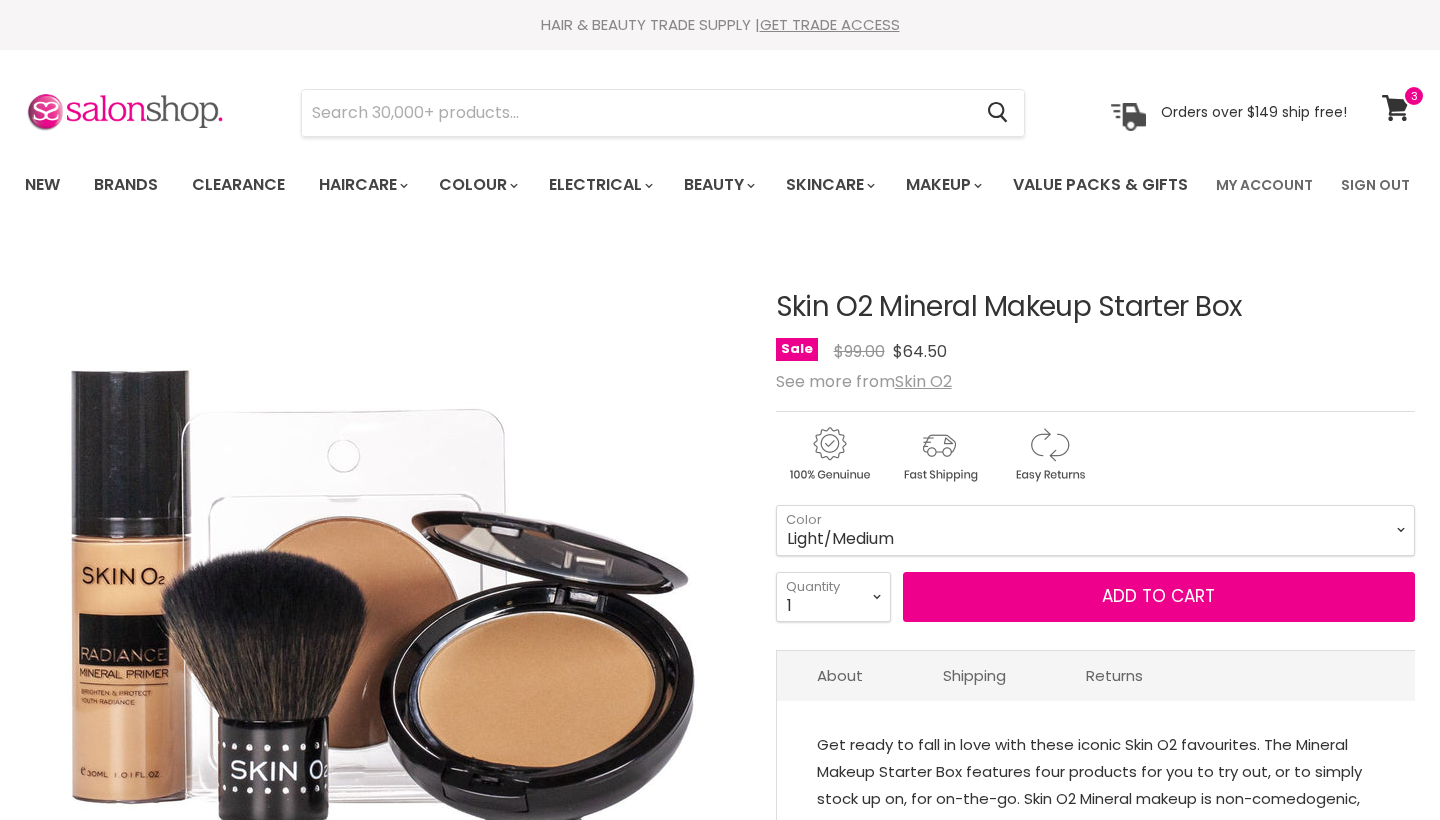 scroll, scrollTop: 0, scrollLeft: 0, axis: both 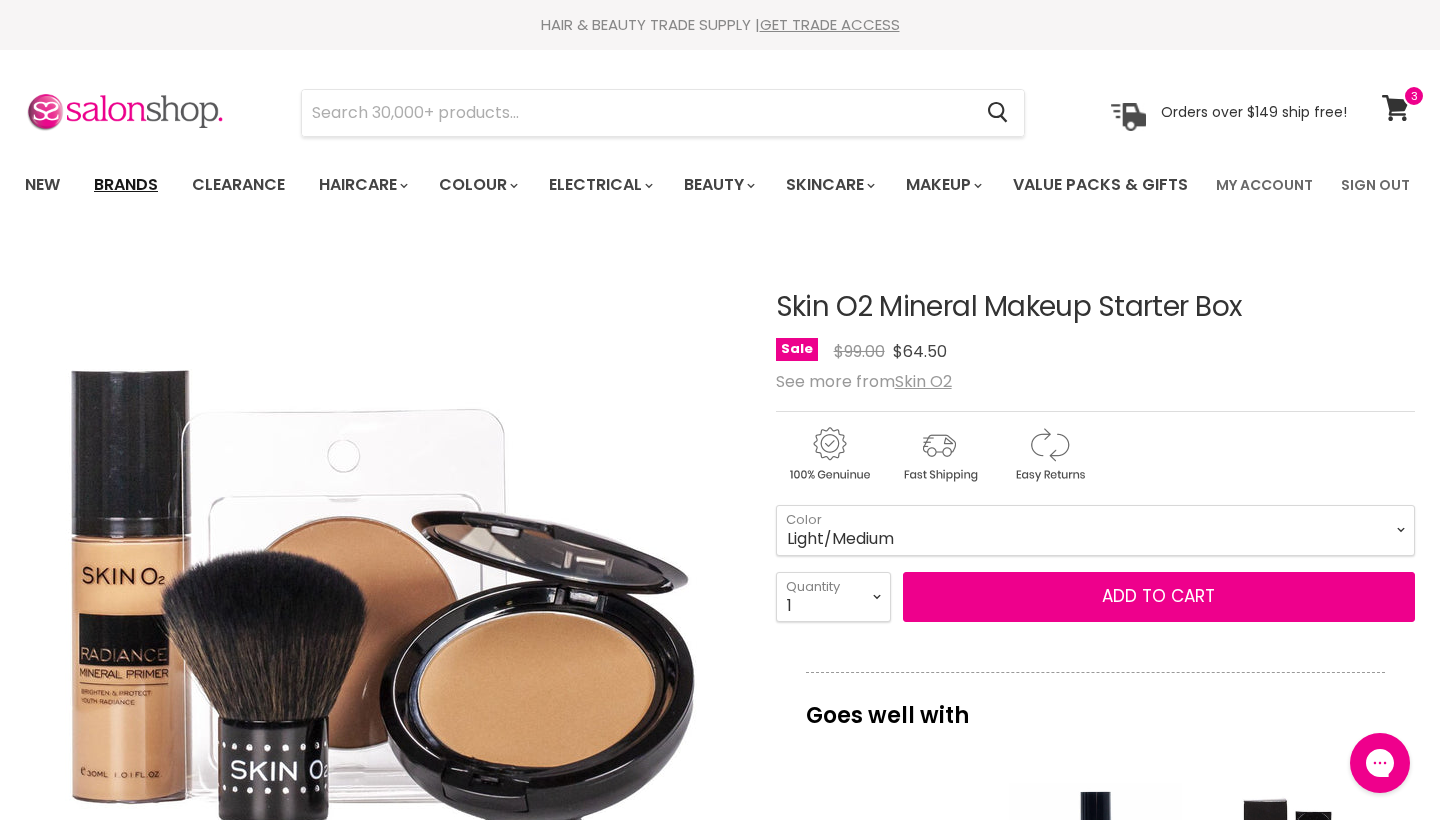 click on "Brands" at bounding box center (126, 185) 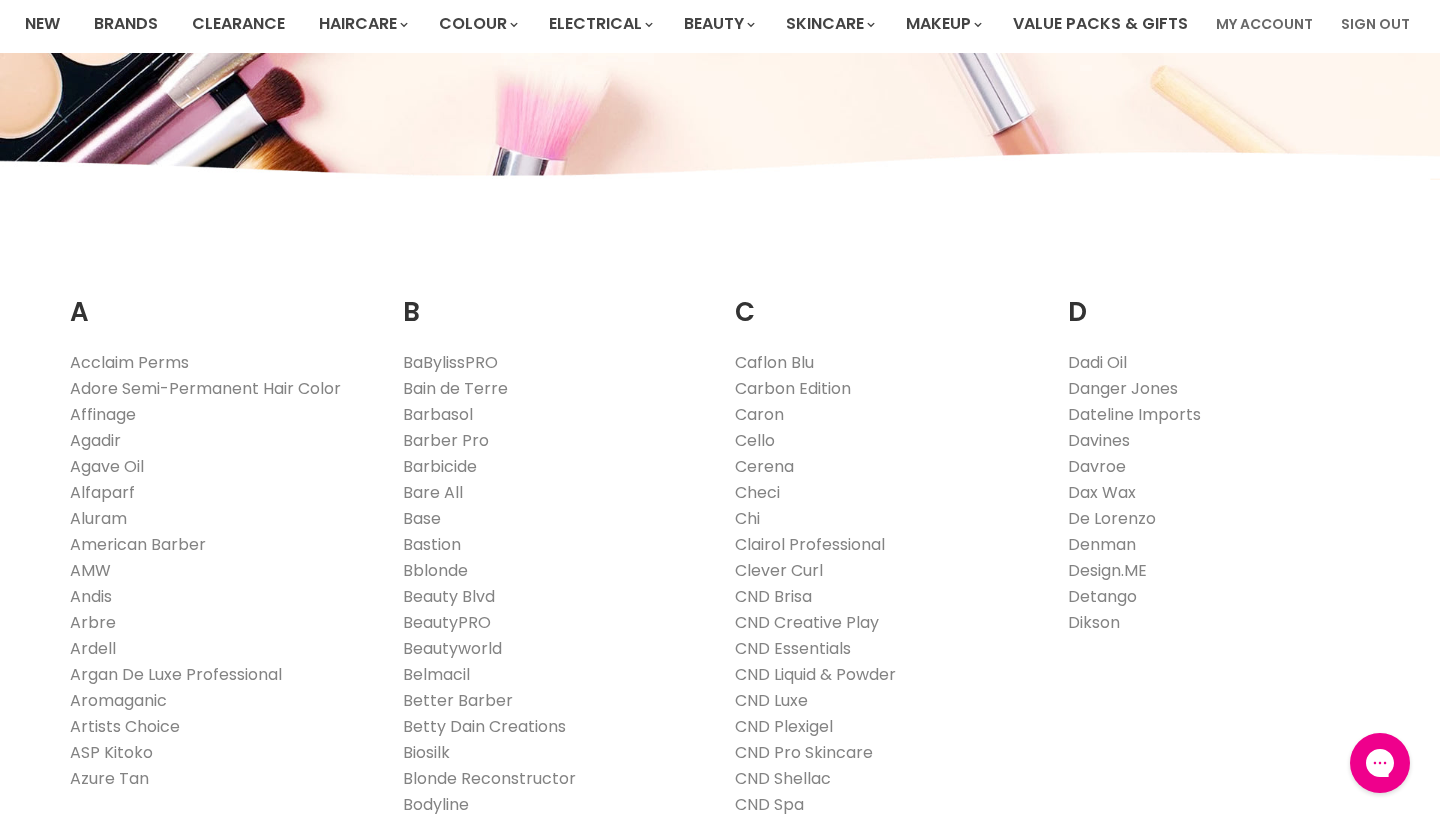 scroll, scrollTop: 0, scrollLeft: 0, axis: both 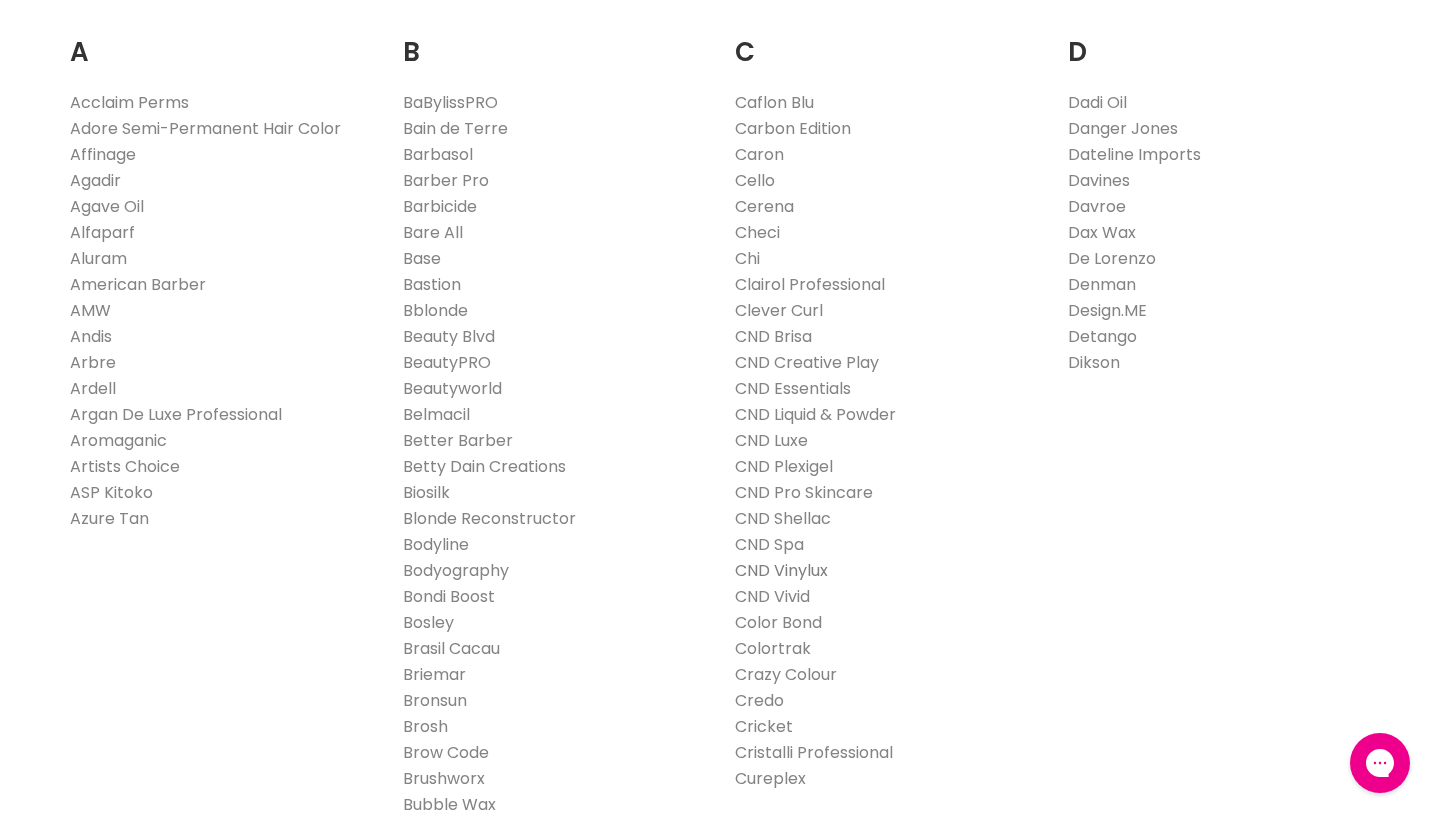 click on "CND Vinylux" at bounding box center [781, 570] 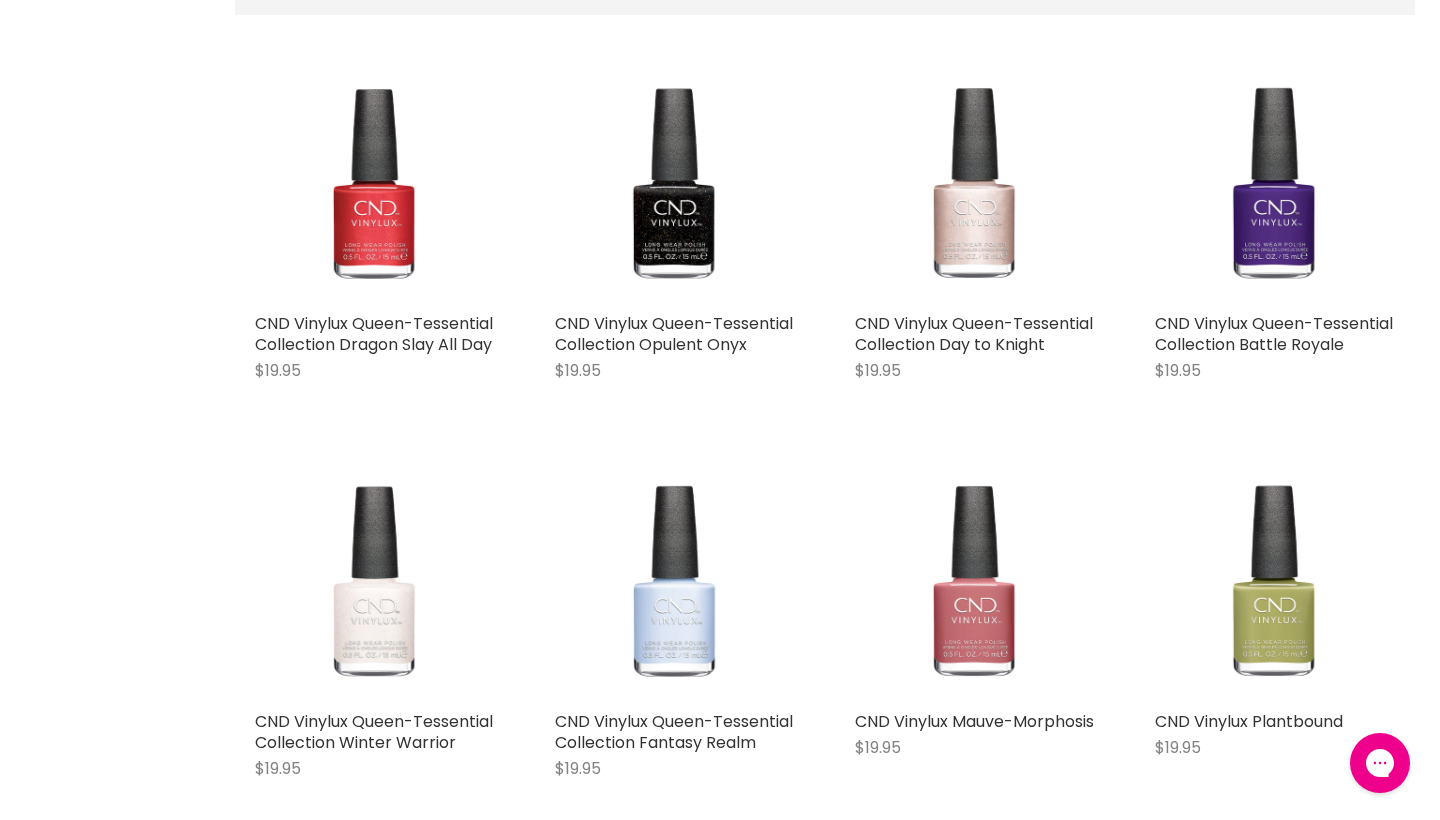 scroll, scrollTop: 0, scrollLeft: 0, axis: both 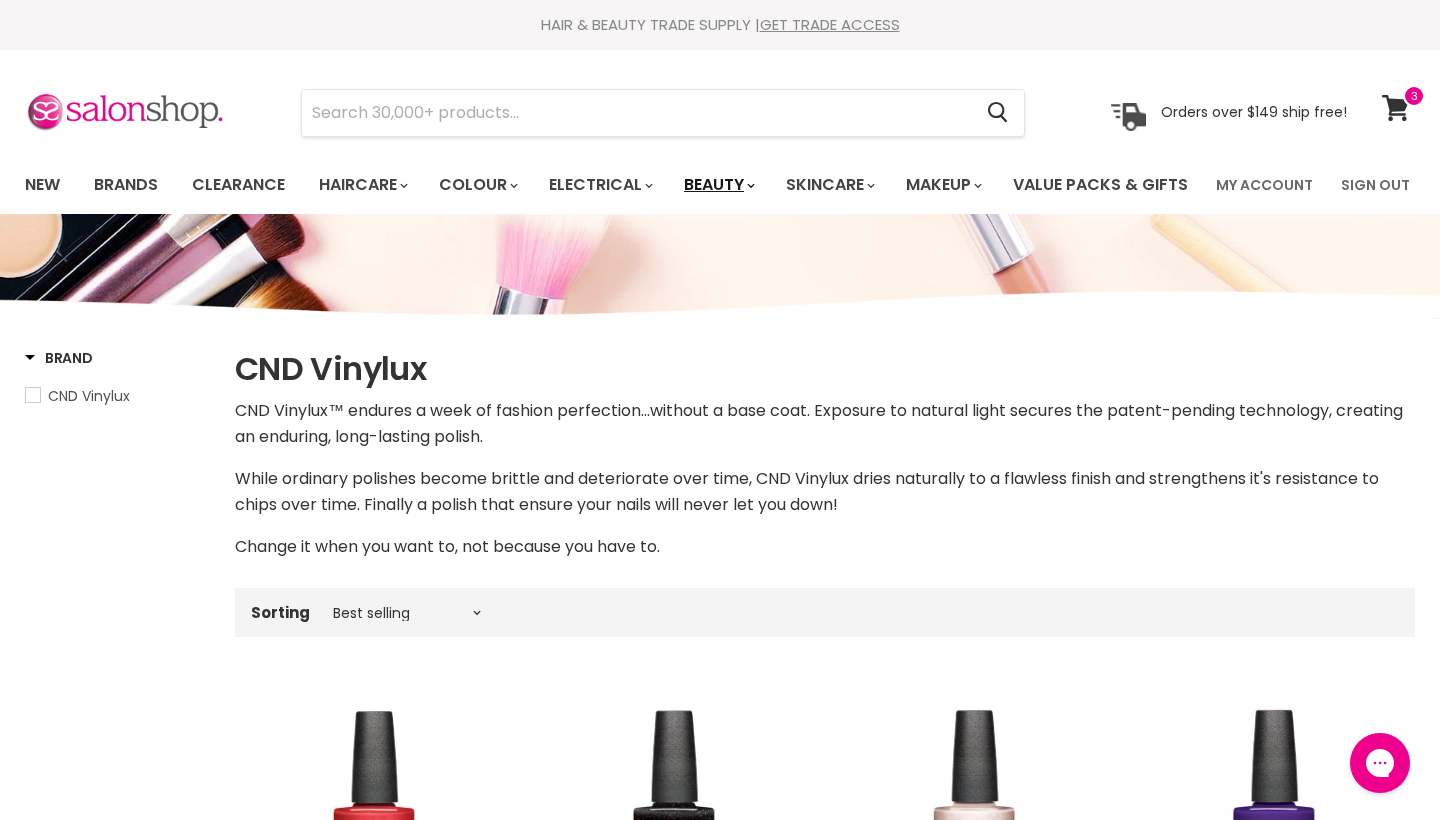 click on "Beauty" at bounding box center (718, 185) 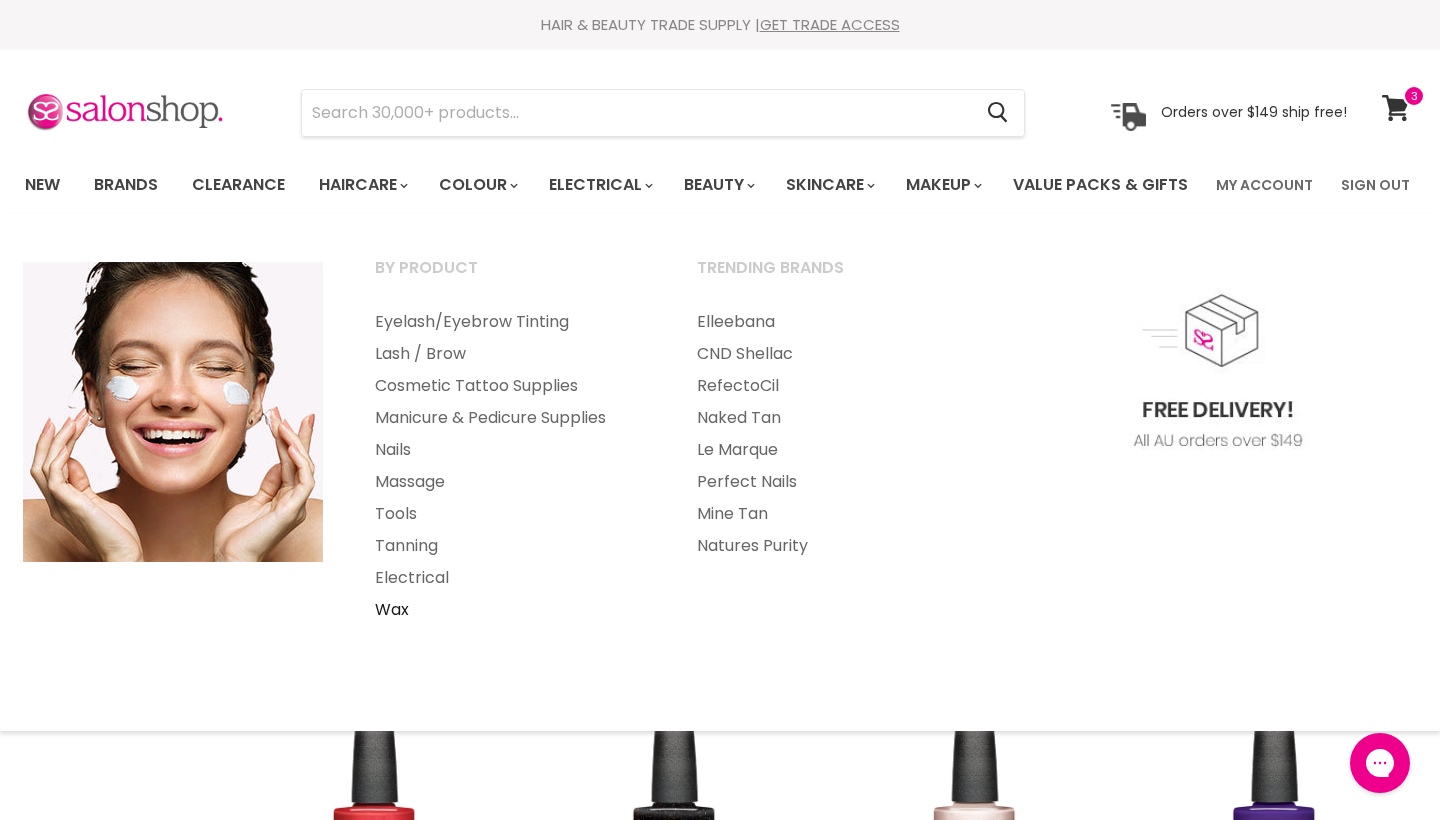click on "Wax" at bounding box center (509, 610) 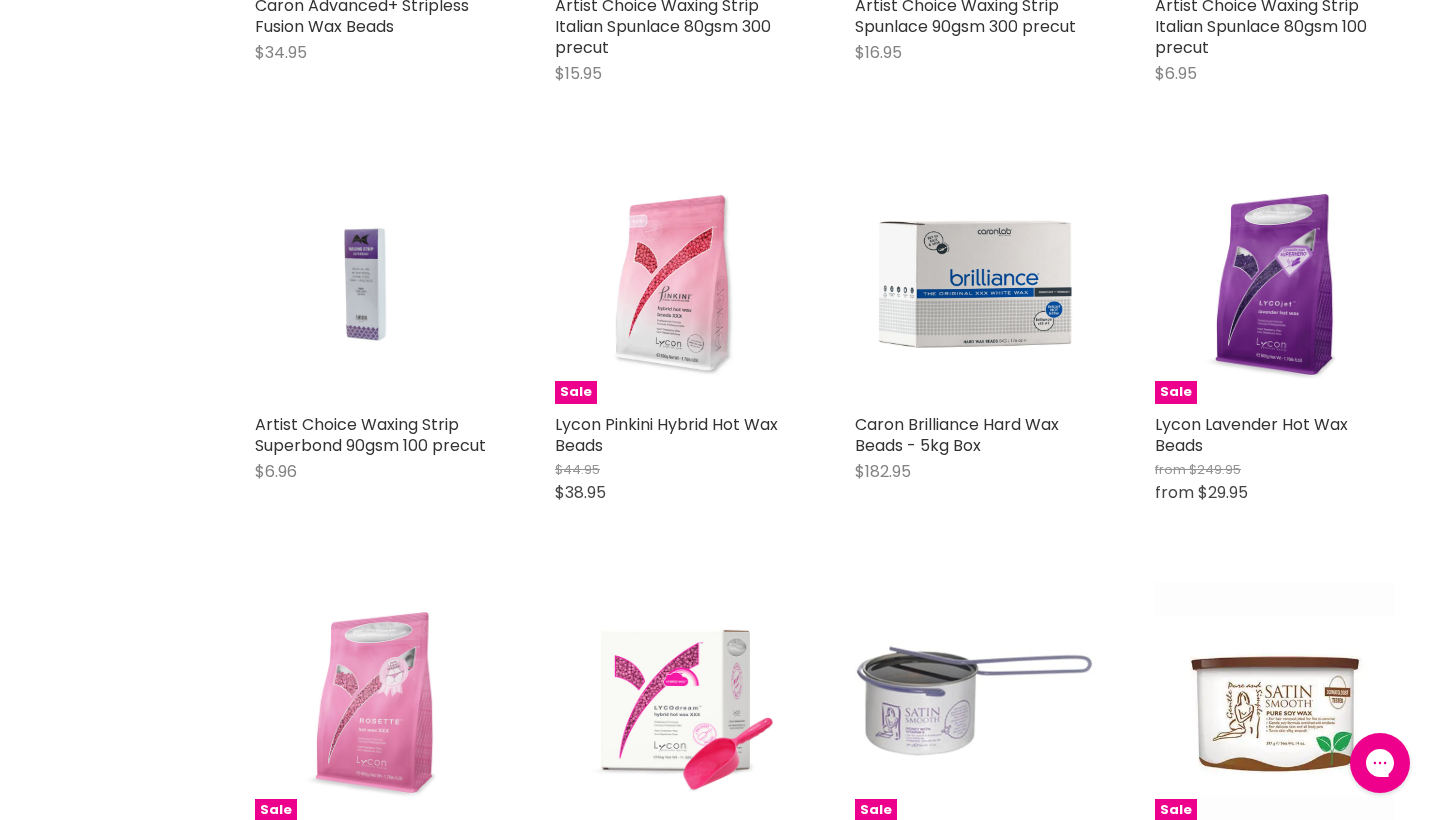 scroll, scrollTop: 0, scrollLeft: 0, axis: both 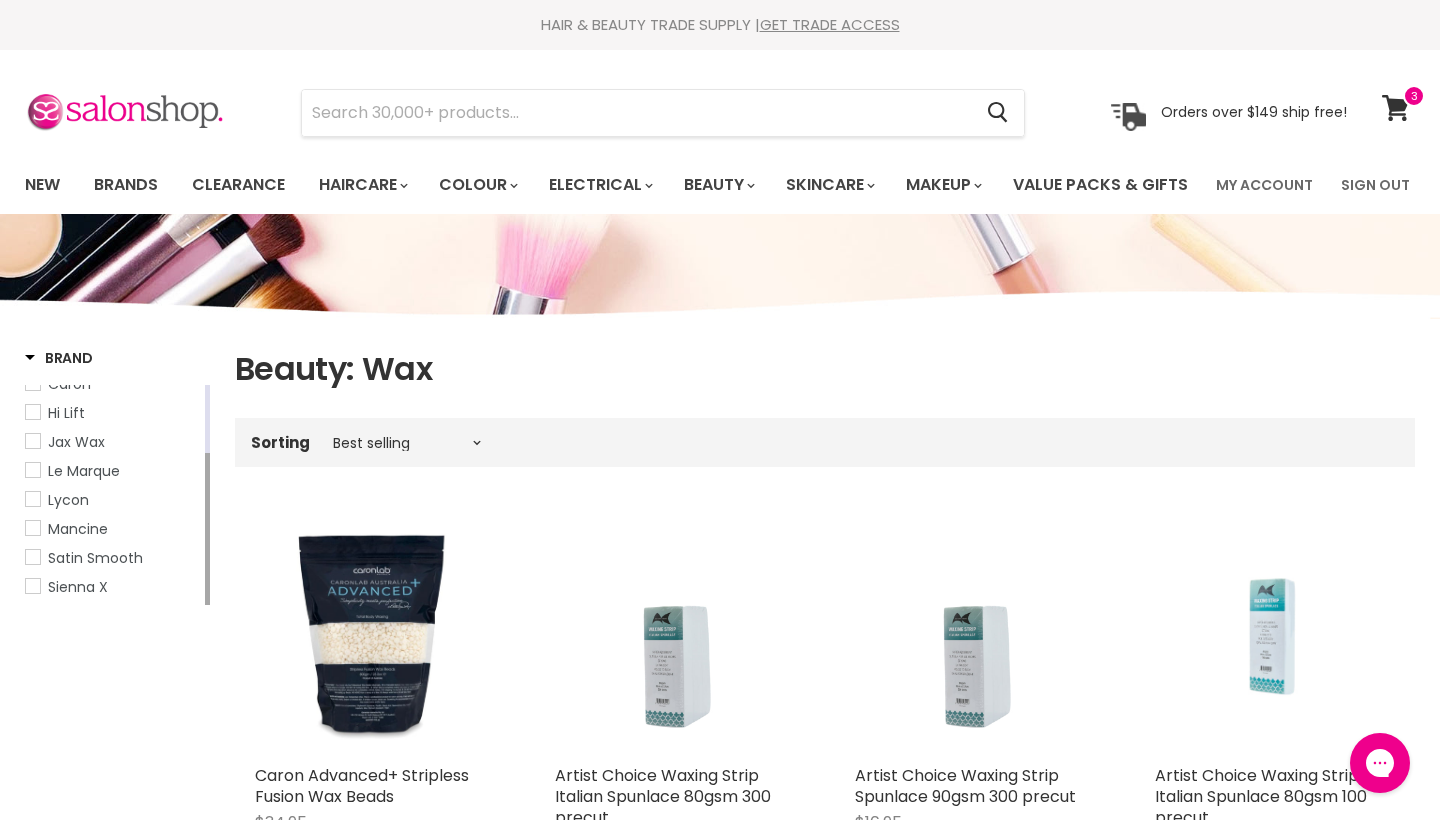 drag, startPoint x: 207, startPoint y: 489, endPoint x: 197, endPoint y: 621, distance: 132.37825 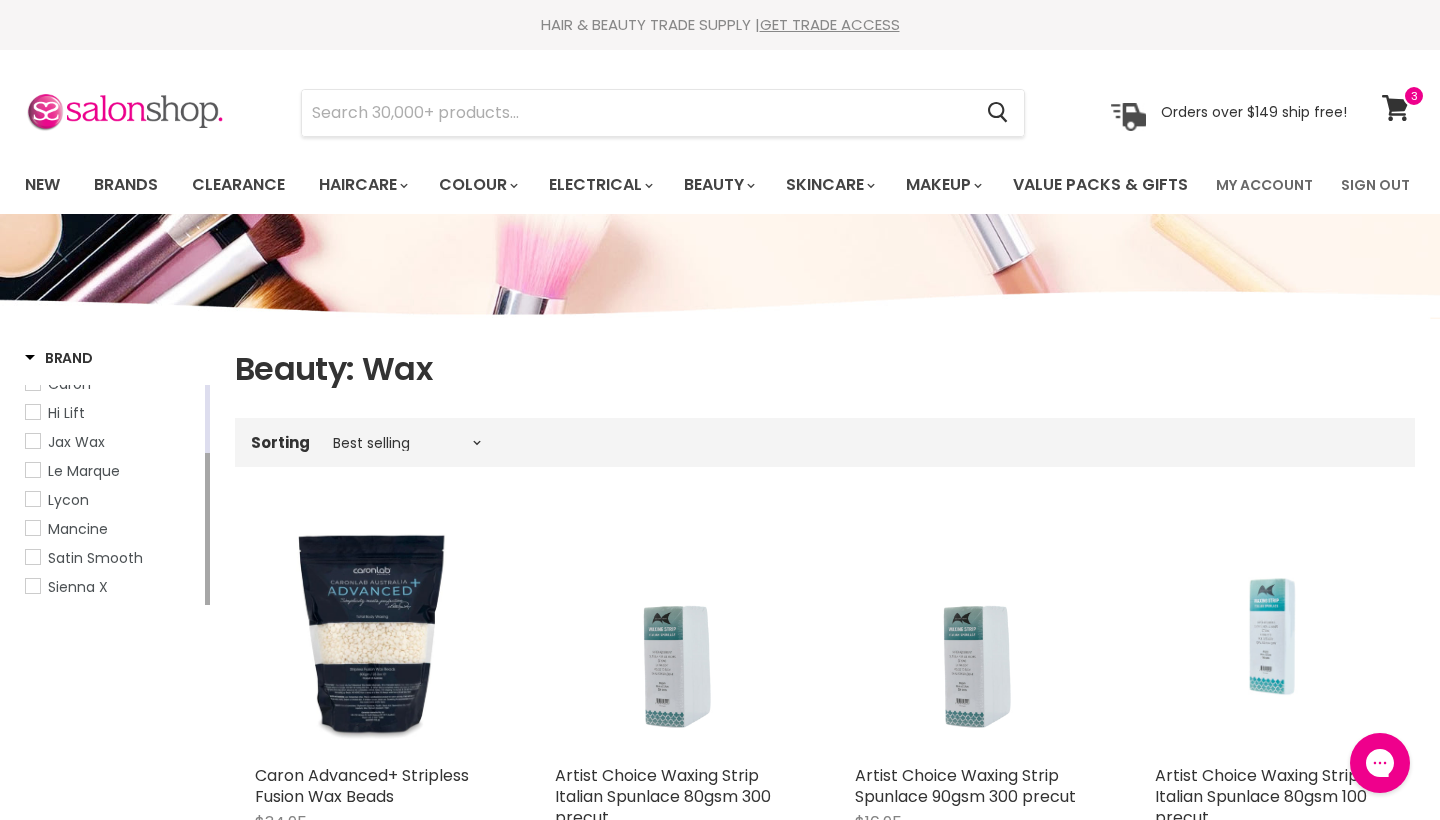 click on "Arbre Artists Choice Brow Code Caron Hi Lift Jax Wax Le Marque Lycon Mancine Satin Smooth Sienna X" at bounding box center (117, 495) 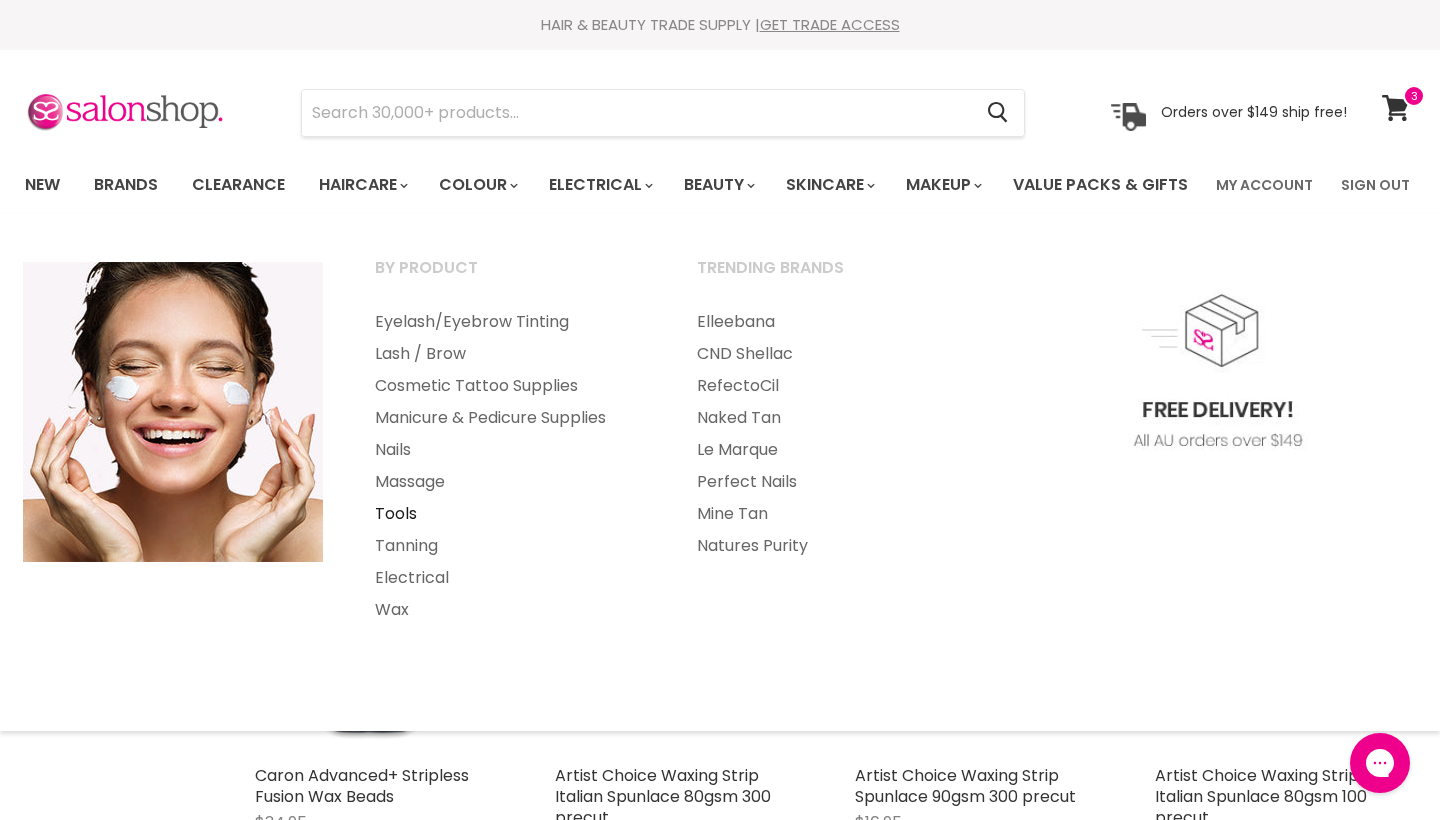 click on "Tools" at bounding box center [509, 514] 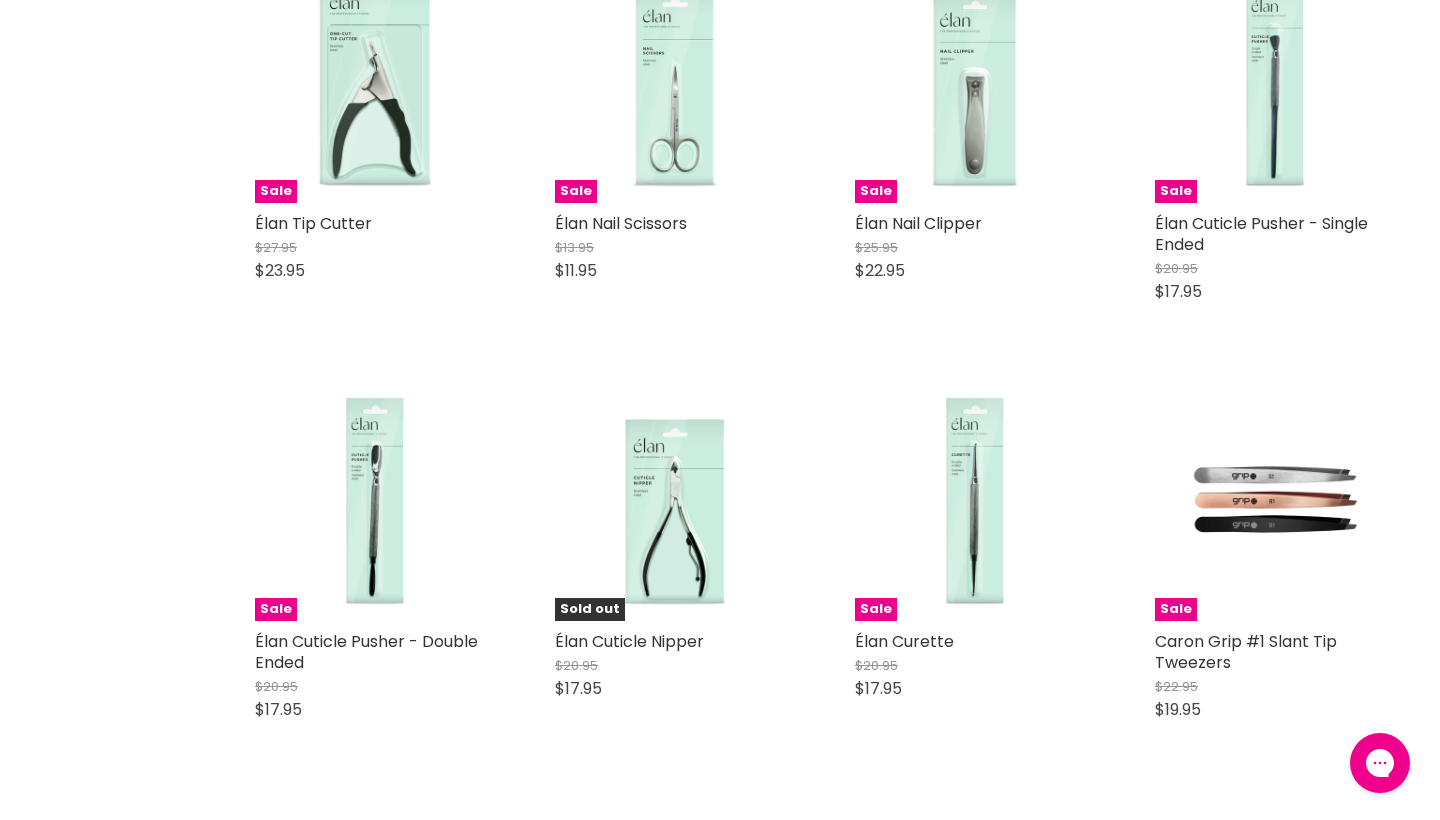 scroll, scrollTop: 0, scrollLeft: 0, axis: both 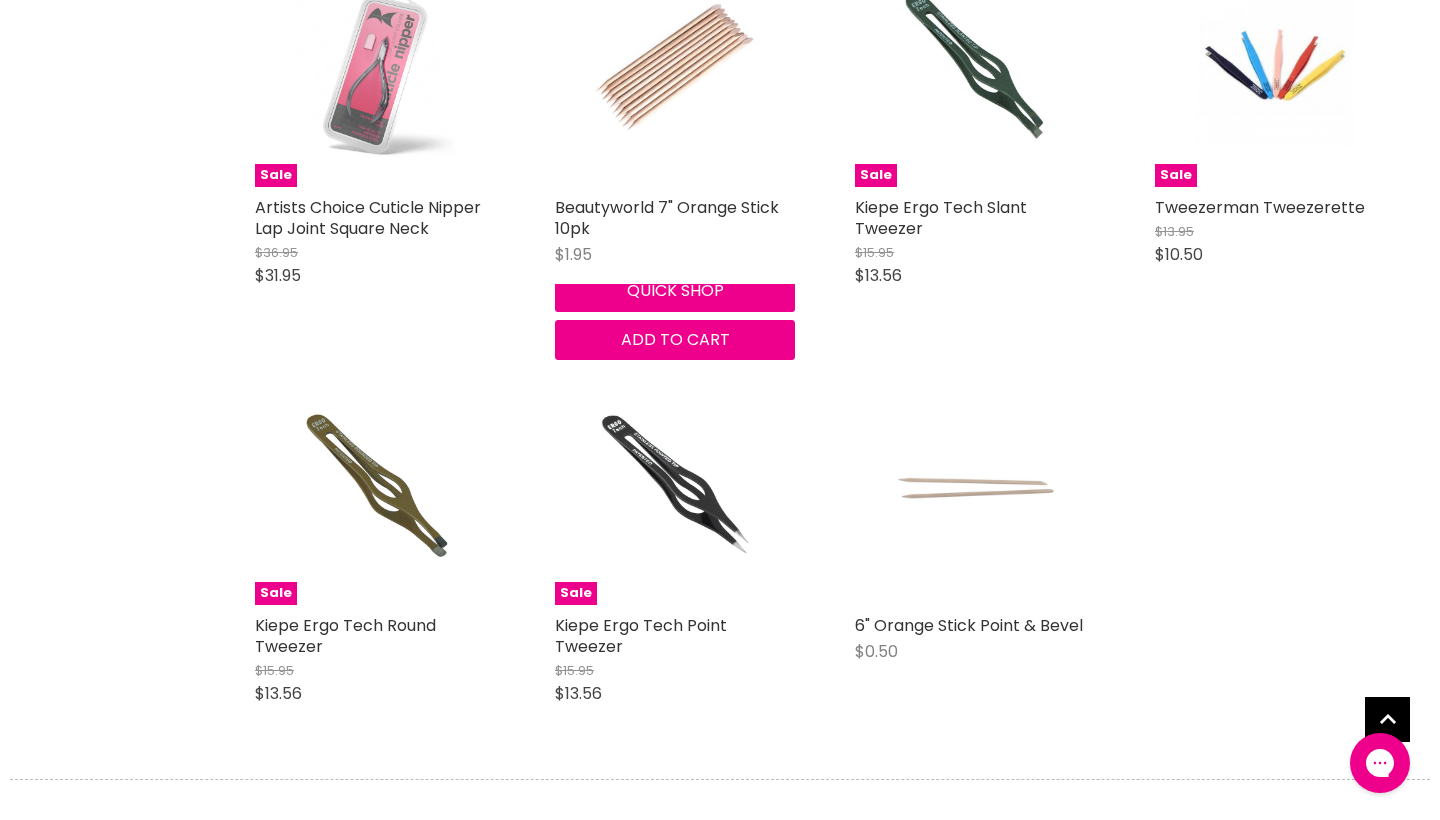 click at bounding box center [675, 67] 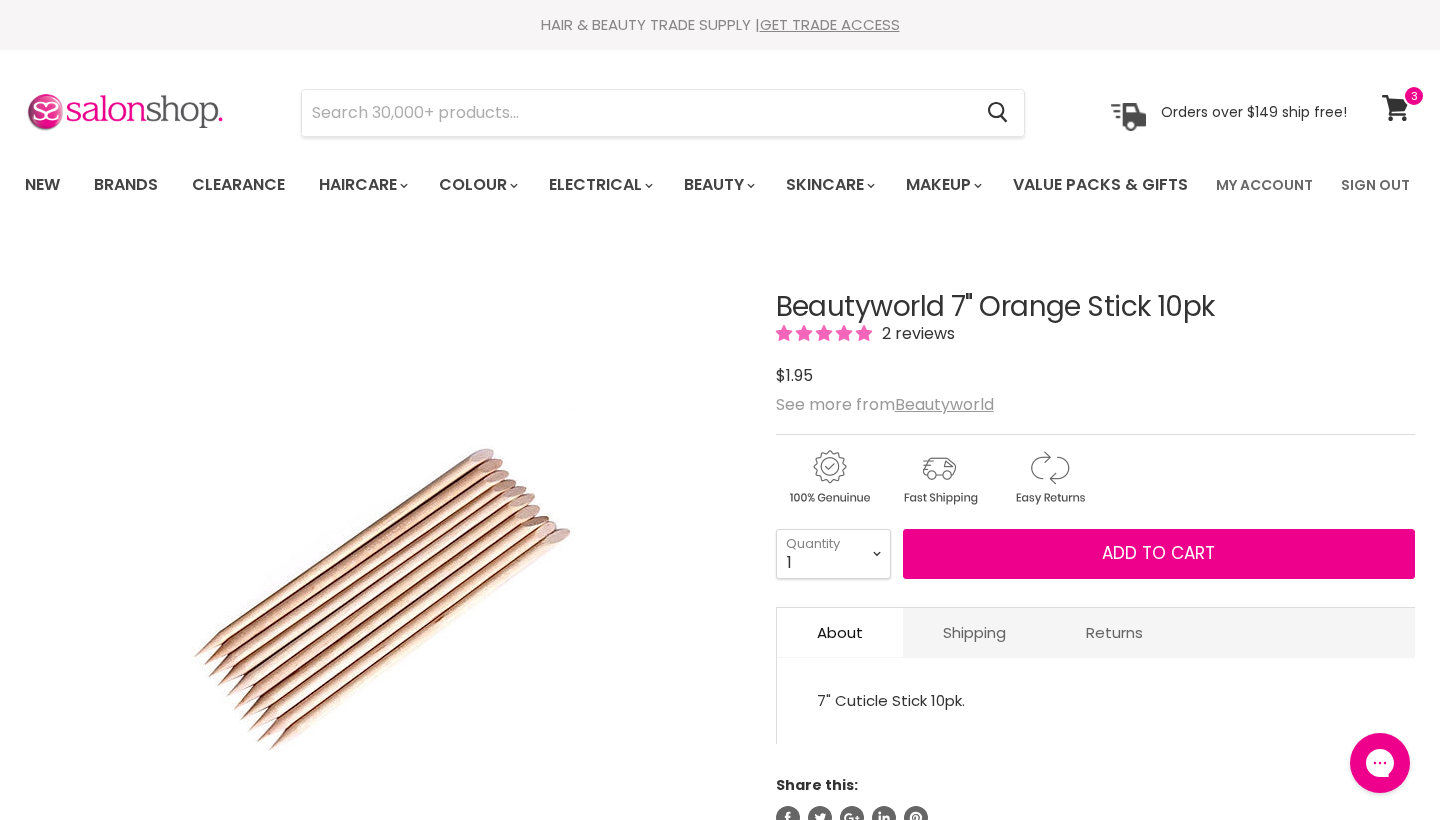 scroll, scrollTop: 0, scrollLeft: 0, axis: both 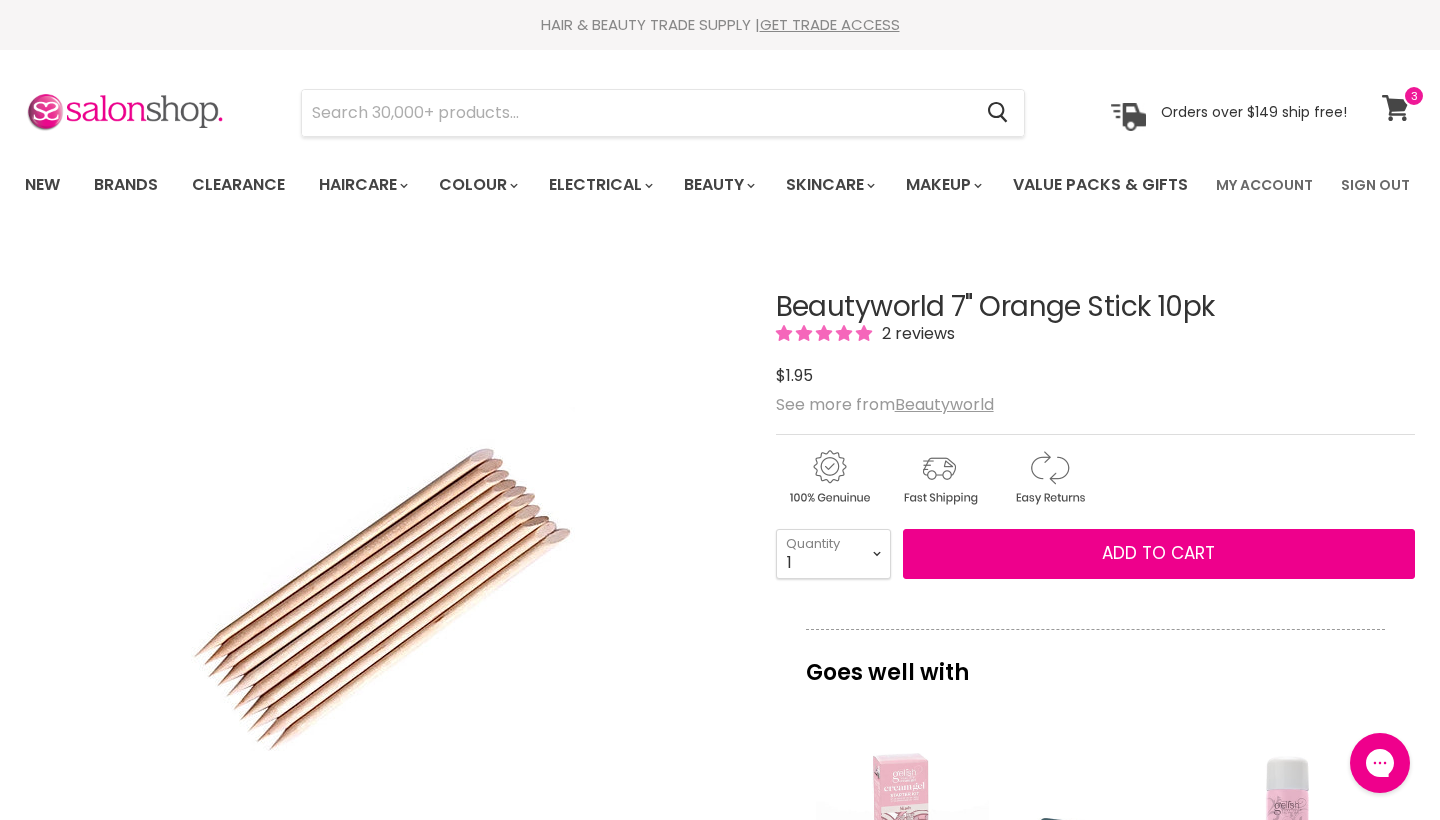 click 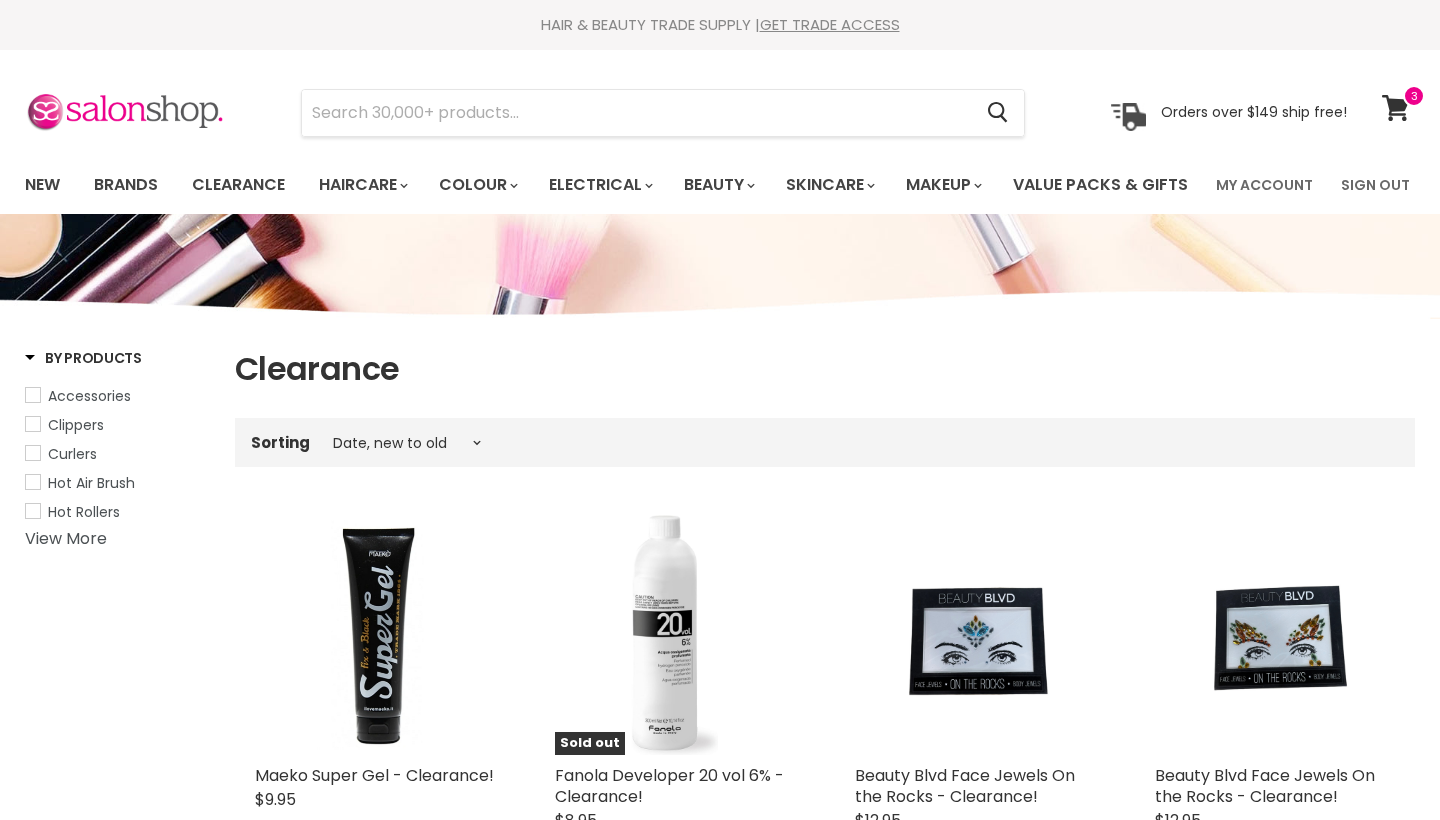 select on "created-descending" 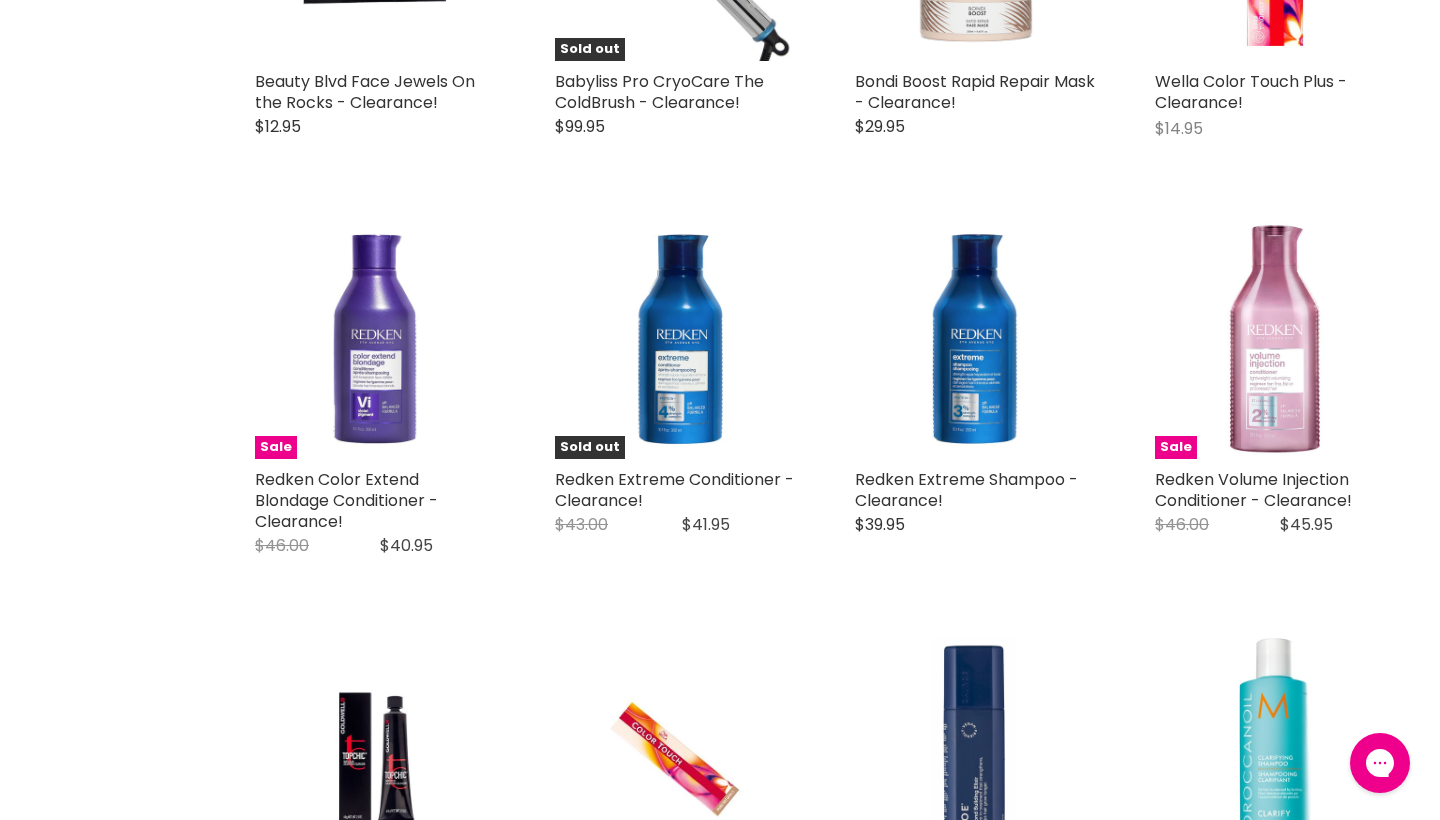 scroll, scrollTop: 0, scrollLeft: 0, axis: both 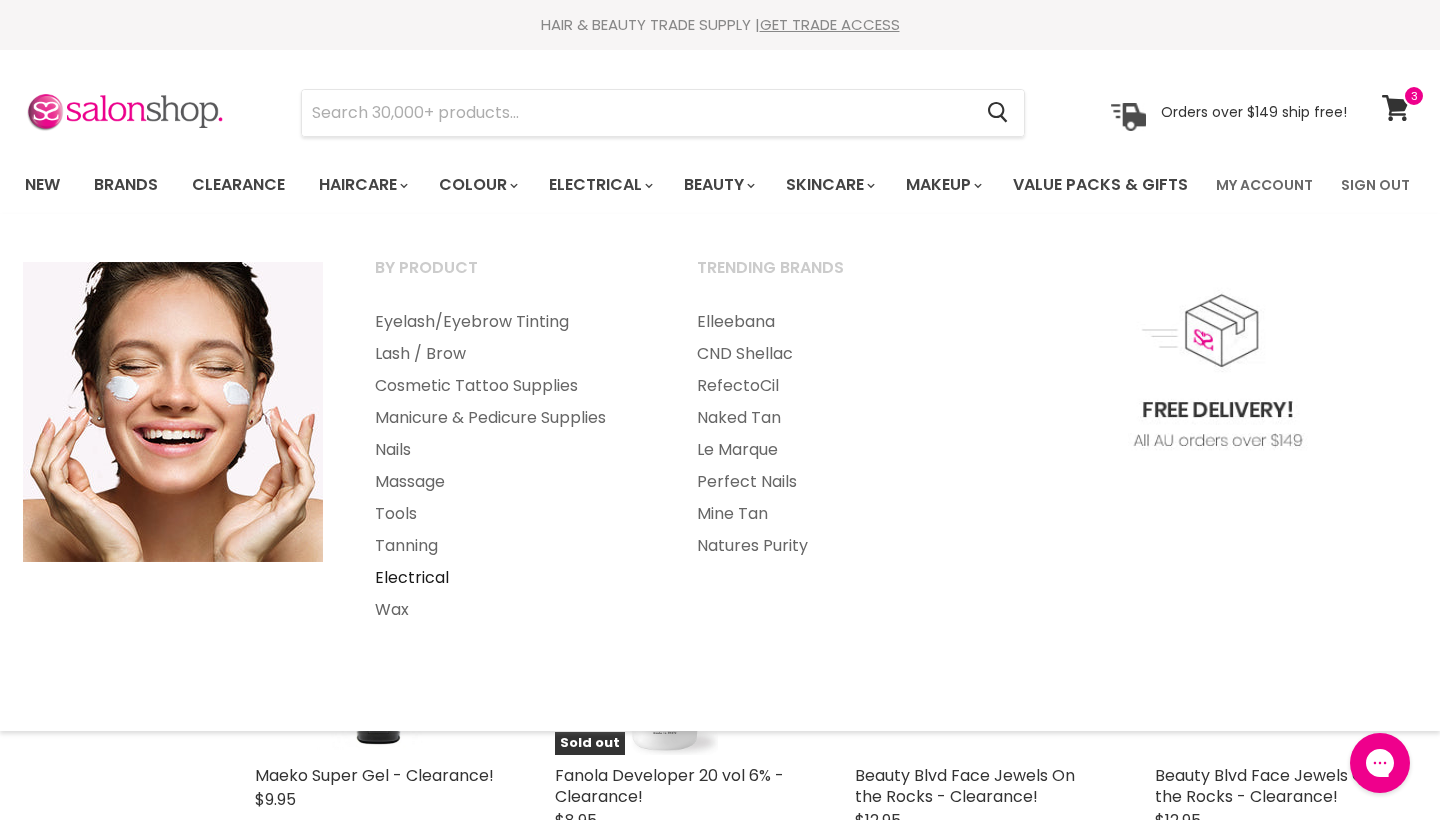 click on "Electrical" at bounding box center [509, 578] 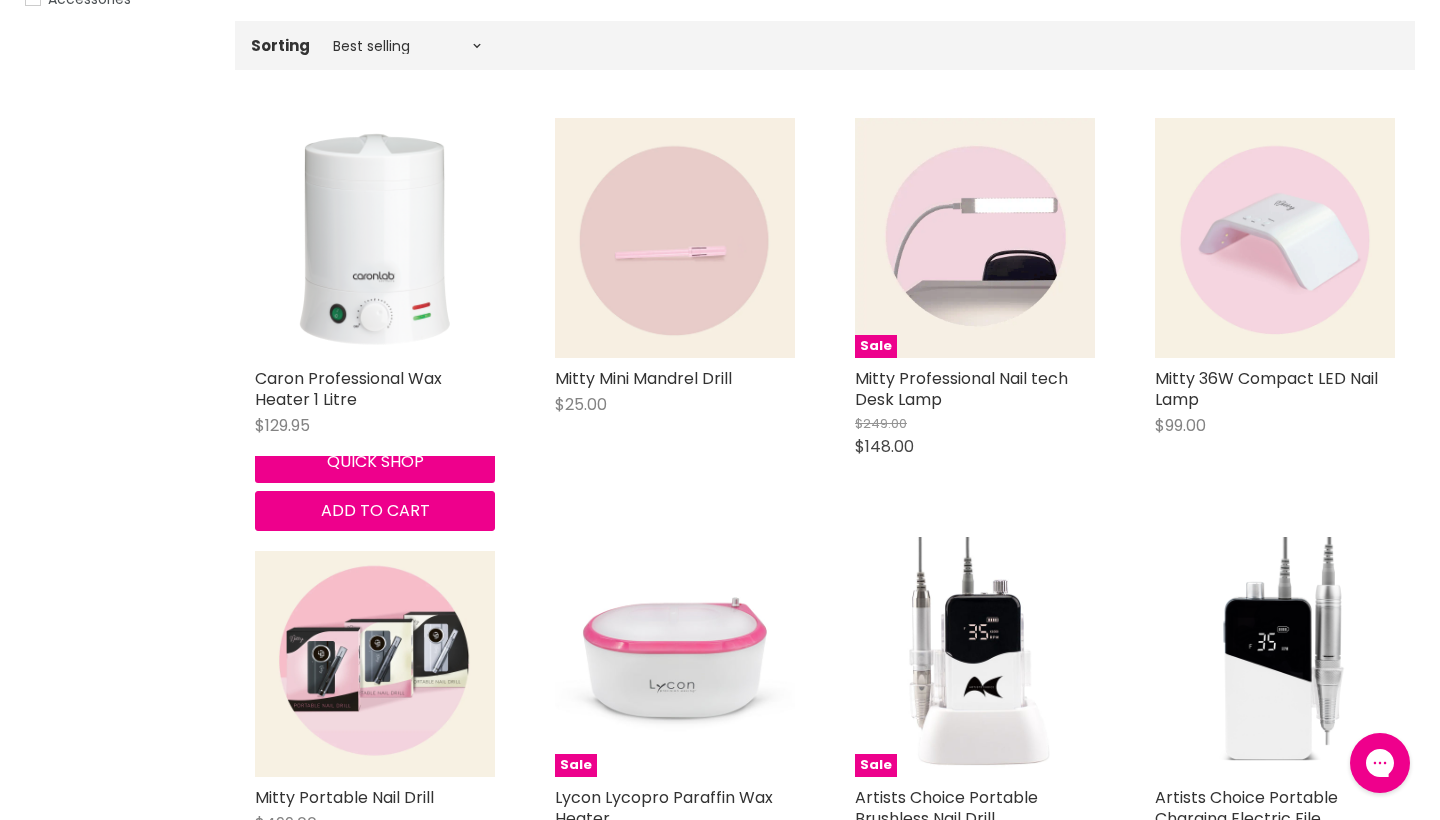 scroll, scrollTop: 0, scrollLeft: 0, axis: both 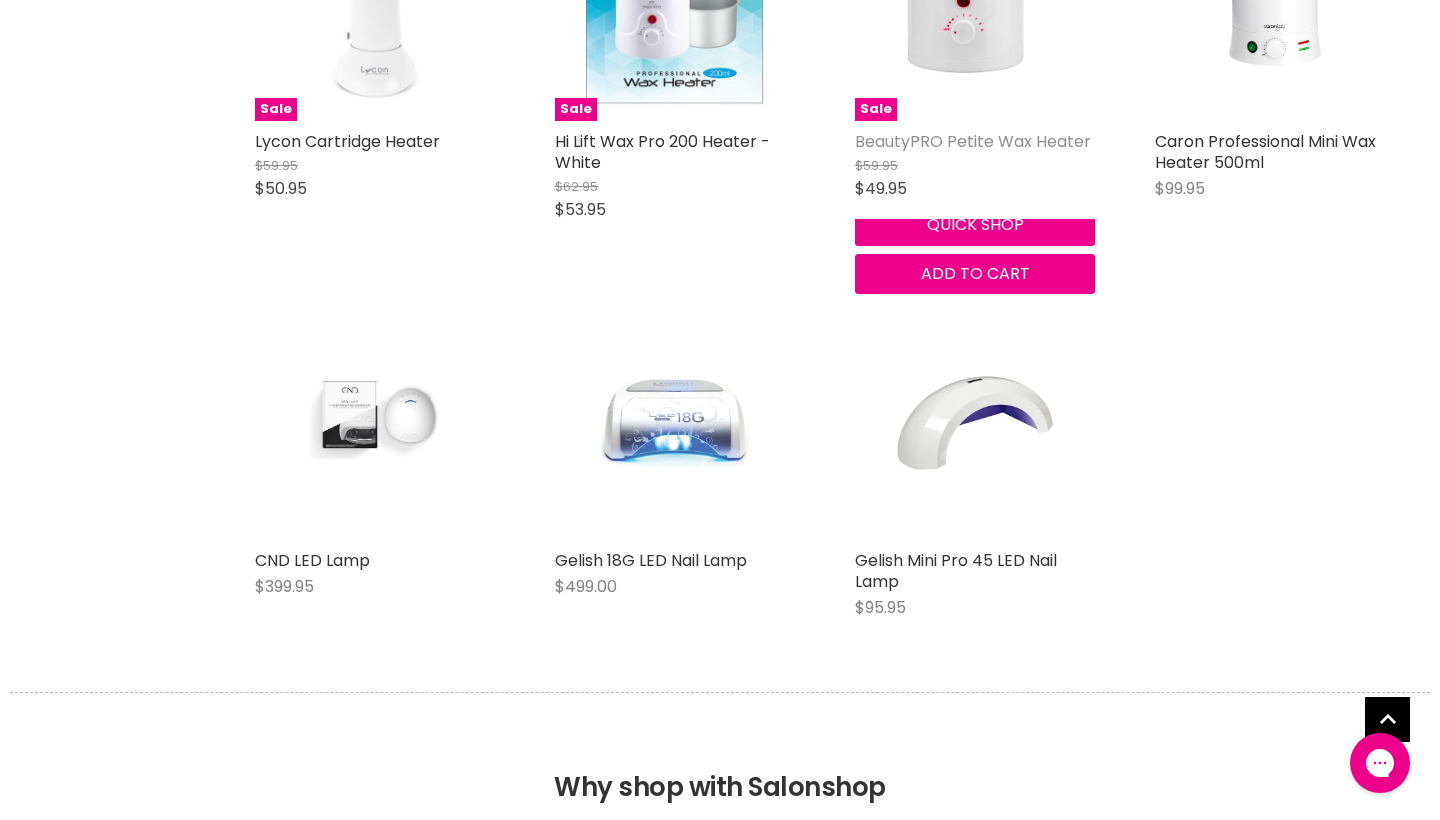 click on "BeautyPRO Petite Wax Heater" at bounding box center (973, 141) 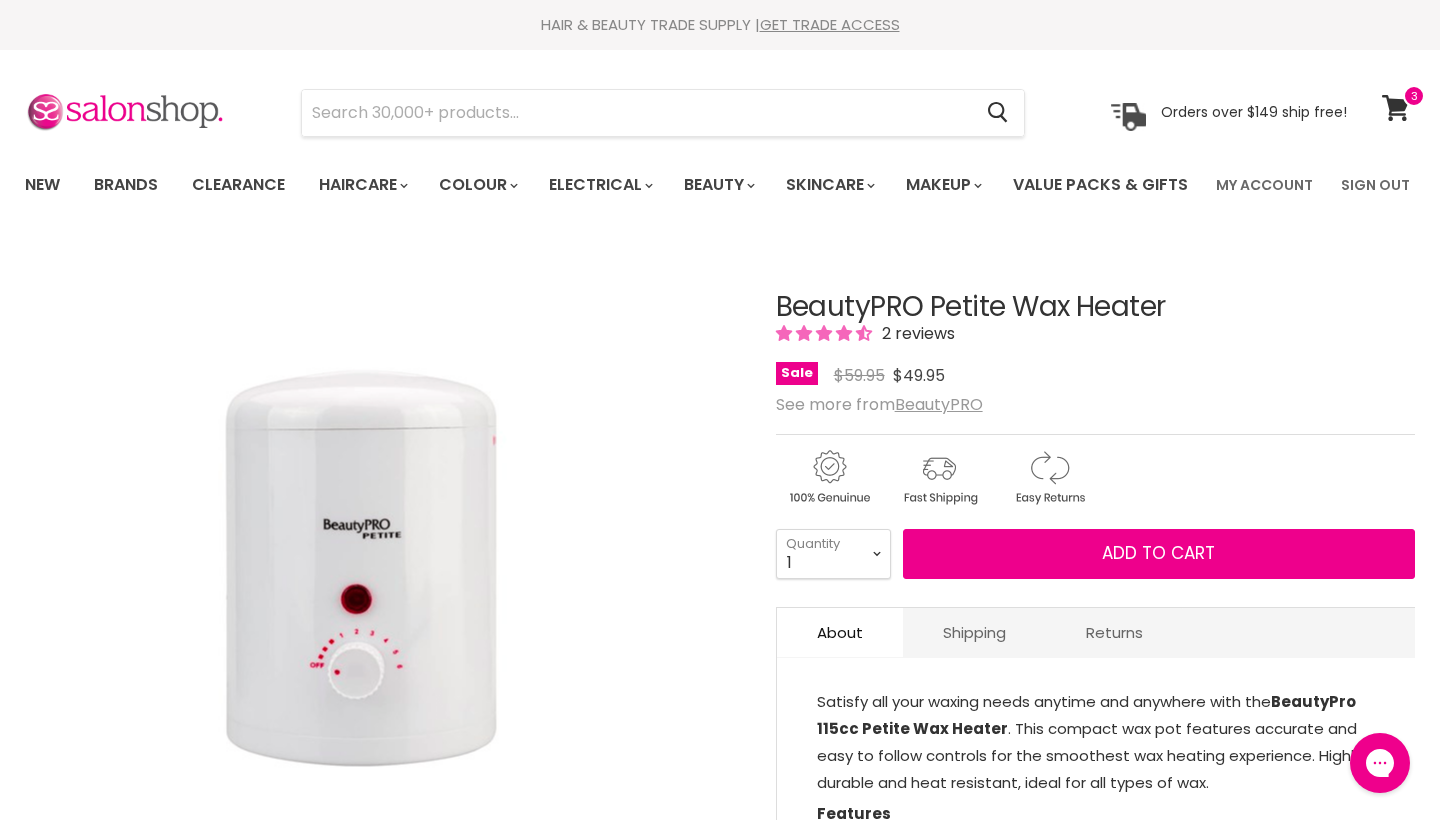 scroll, scrollTop: 0, scrollLeft: 0, axis: both 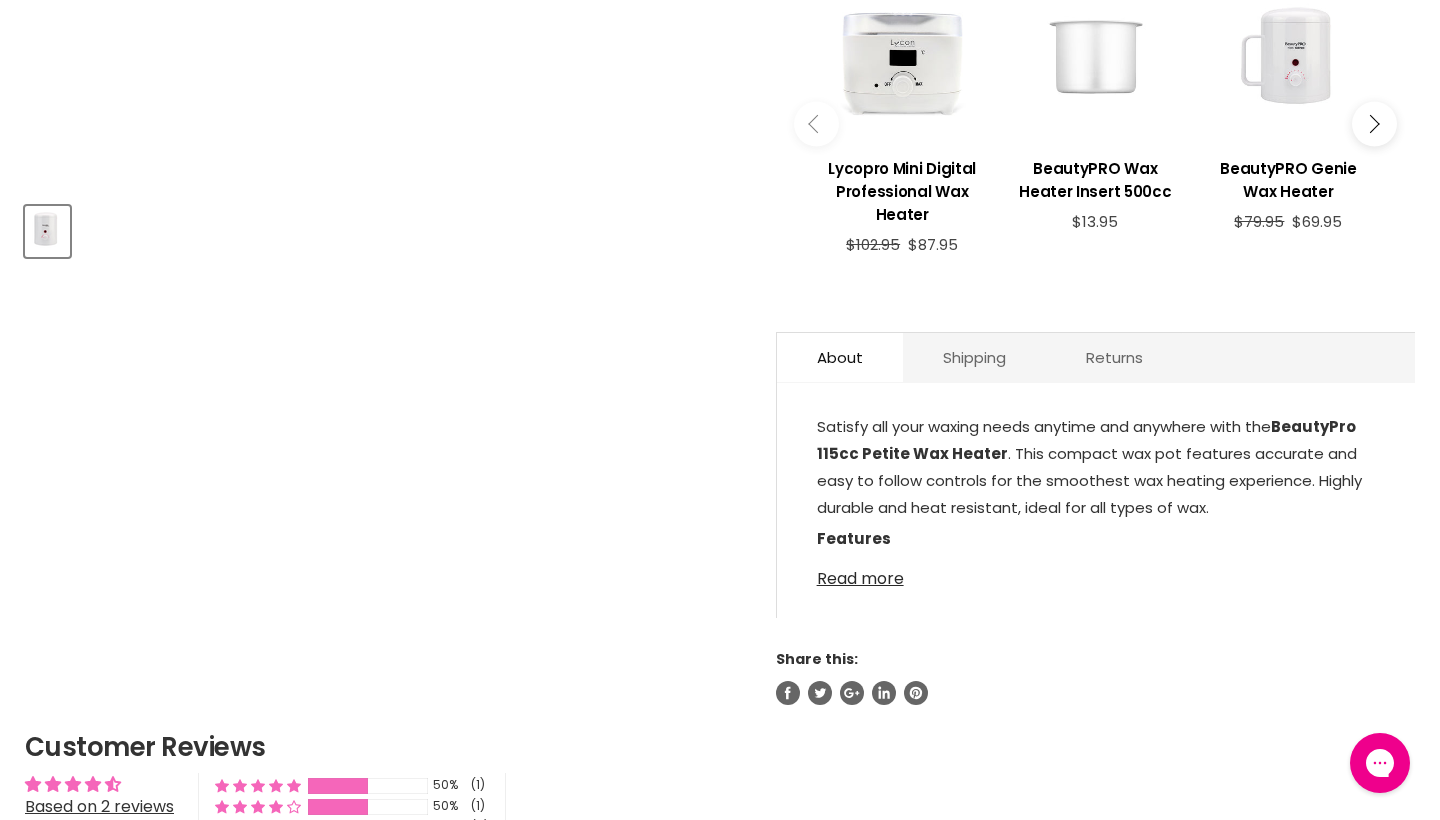 click on "Read more" at bounding box center [1096, 573] 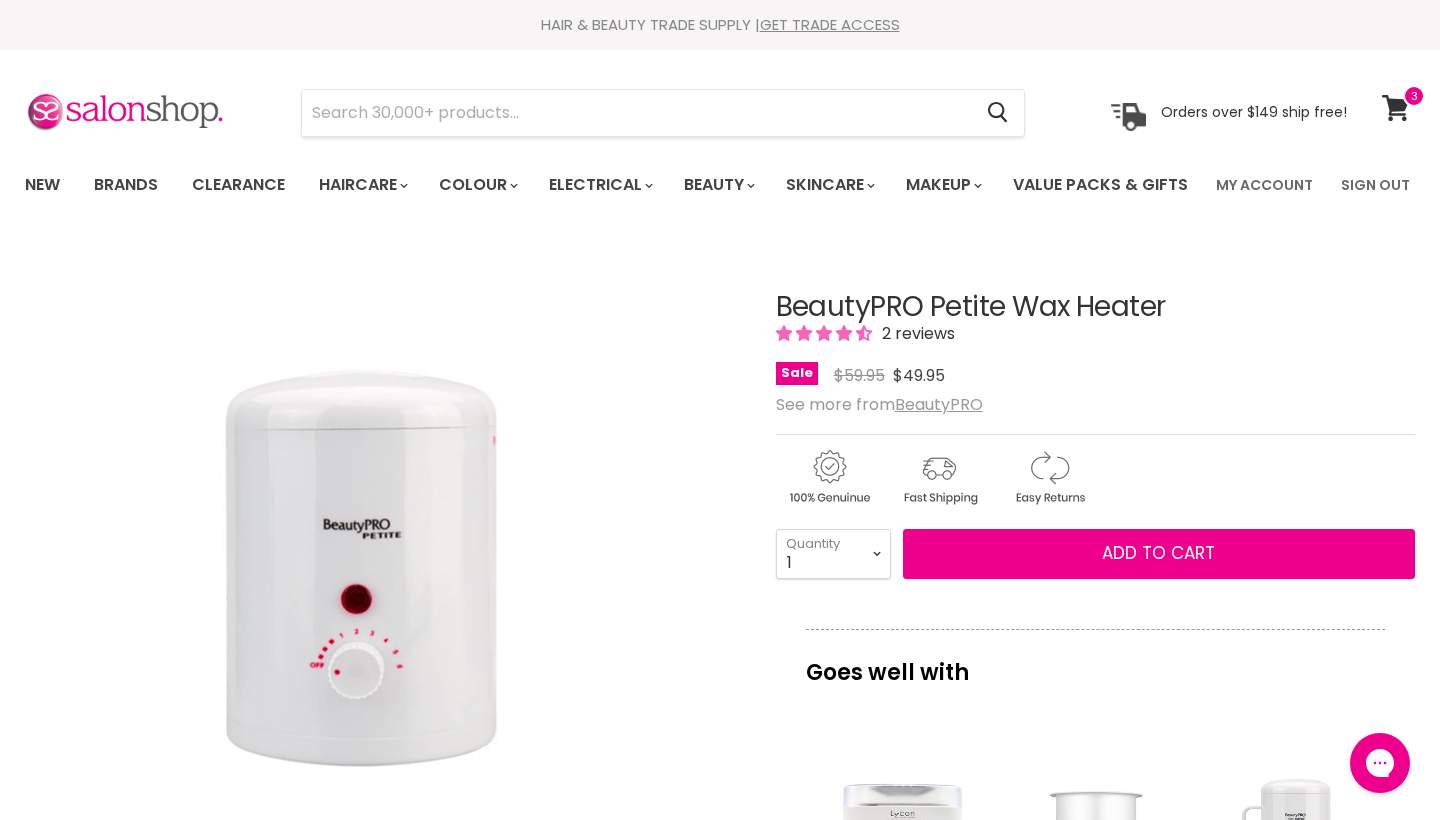 scroll, scrollTop: 0, scrollLeft: 0, axis: both 